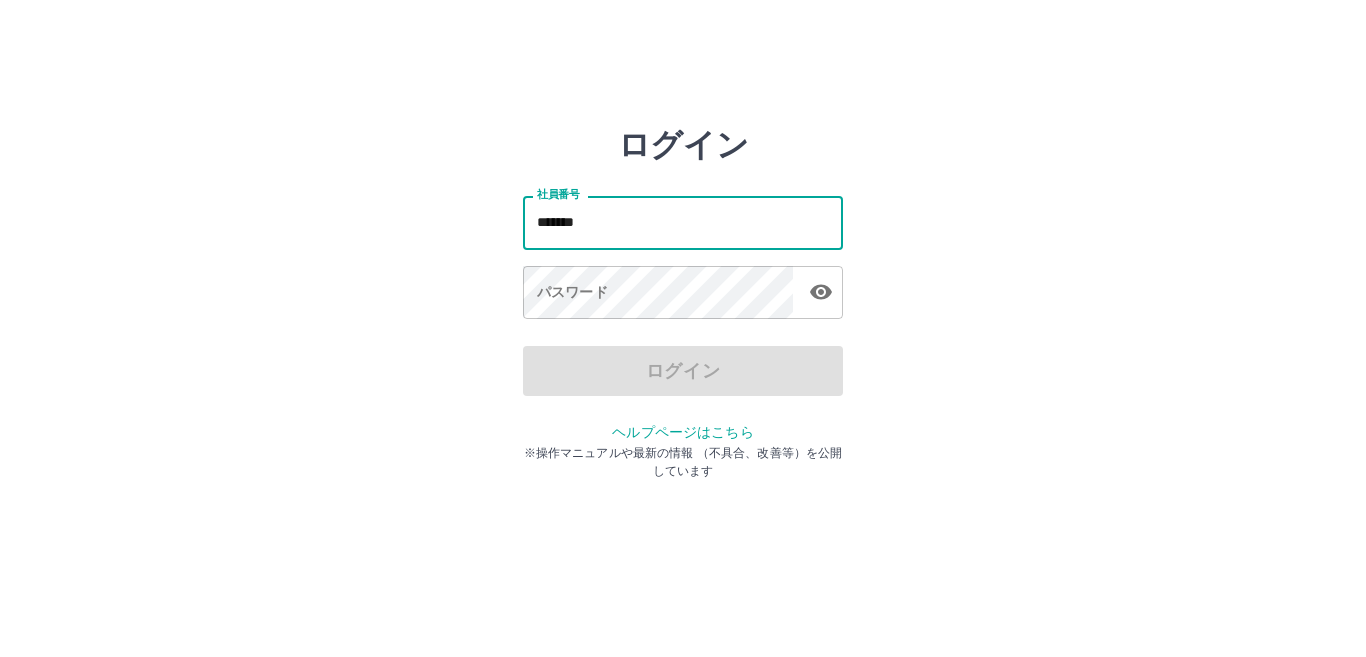 scroll, scrollTop: 0, scrollLeft: 0, axis: both 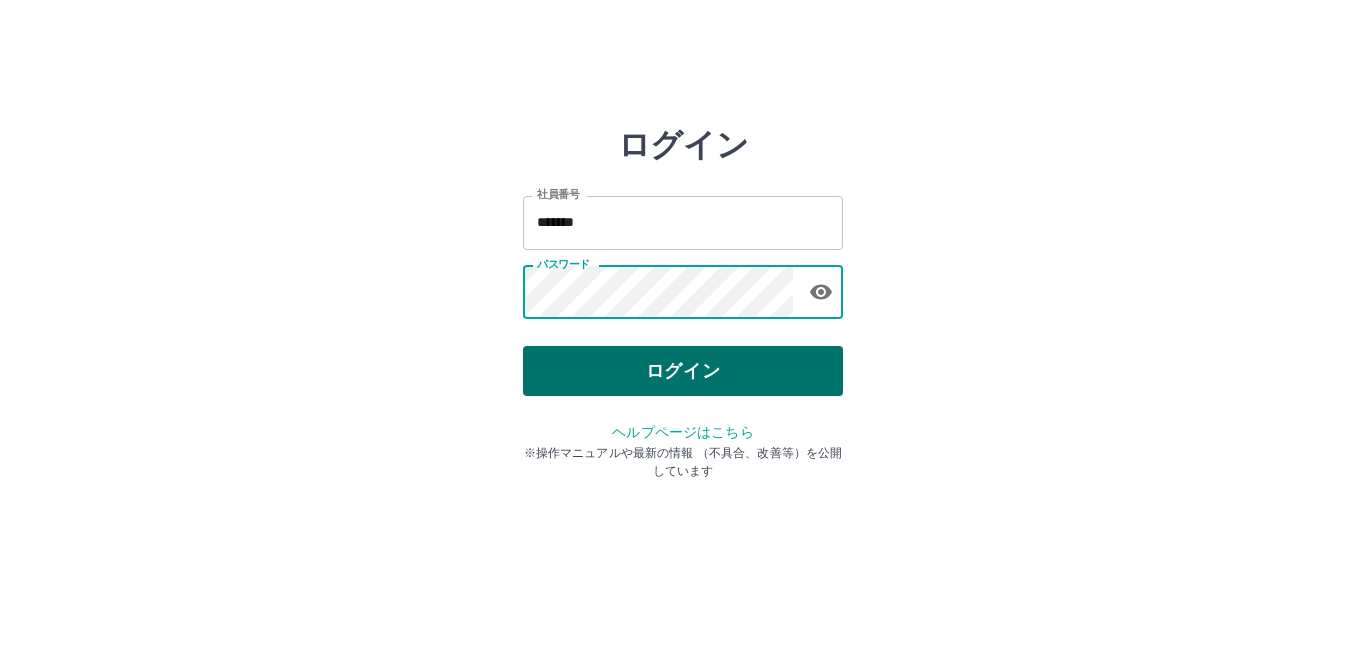click on "ログイン" at bounding box center (683, 371) 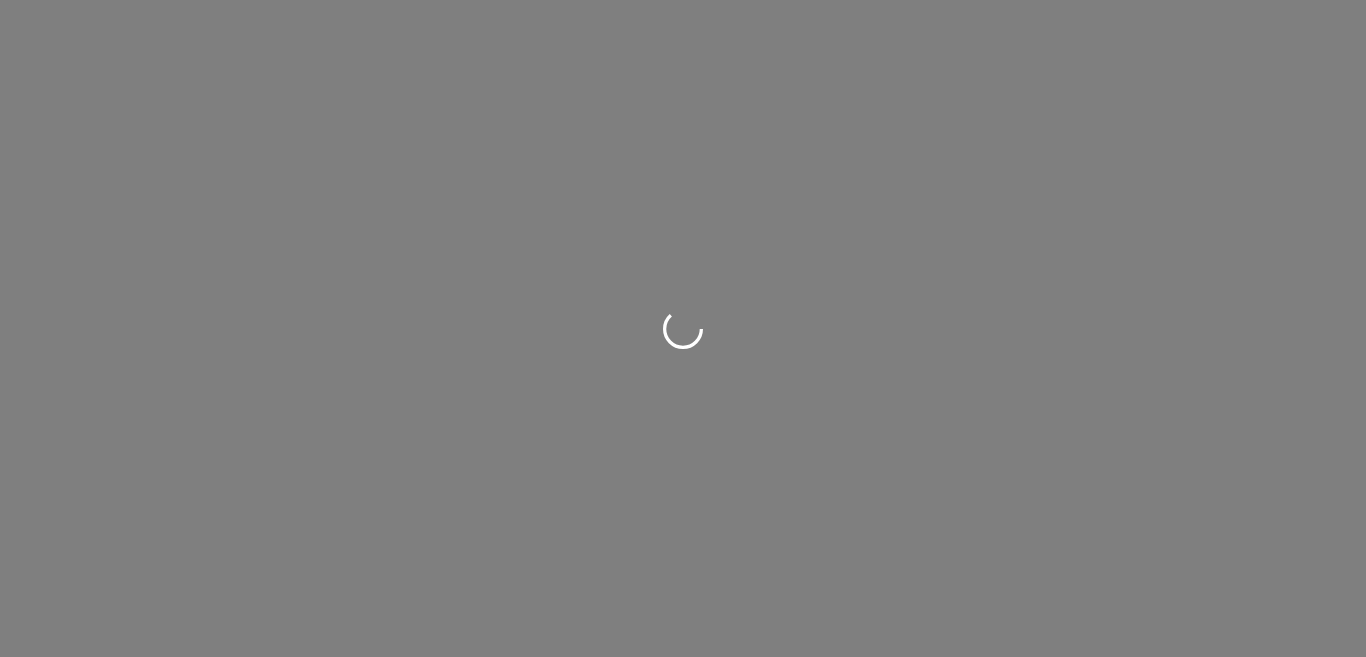scroll, scrollTop: 0, scrollLeft: 0, axis: both 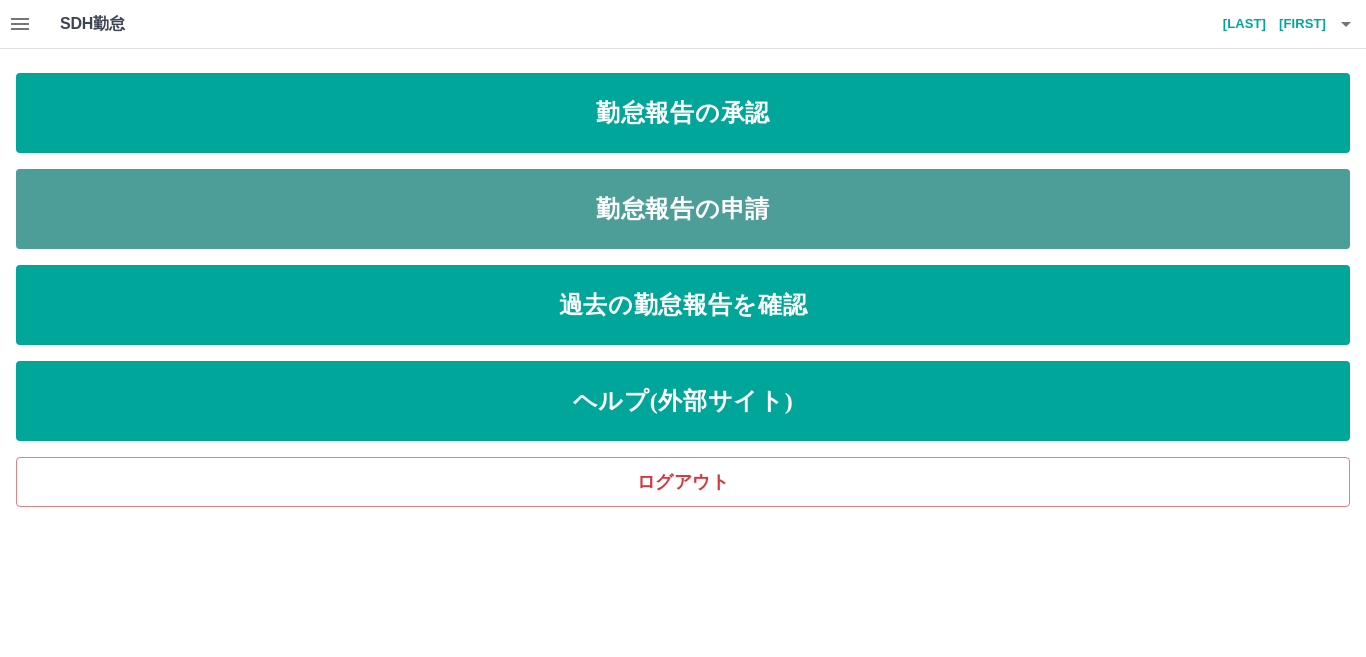 click on "勤怠報告の申請" at bounding box center [683, 209] 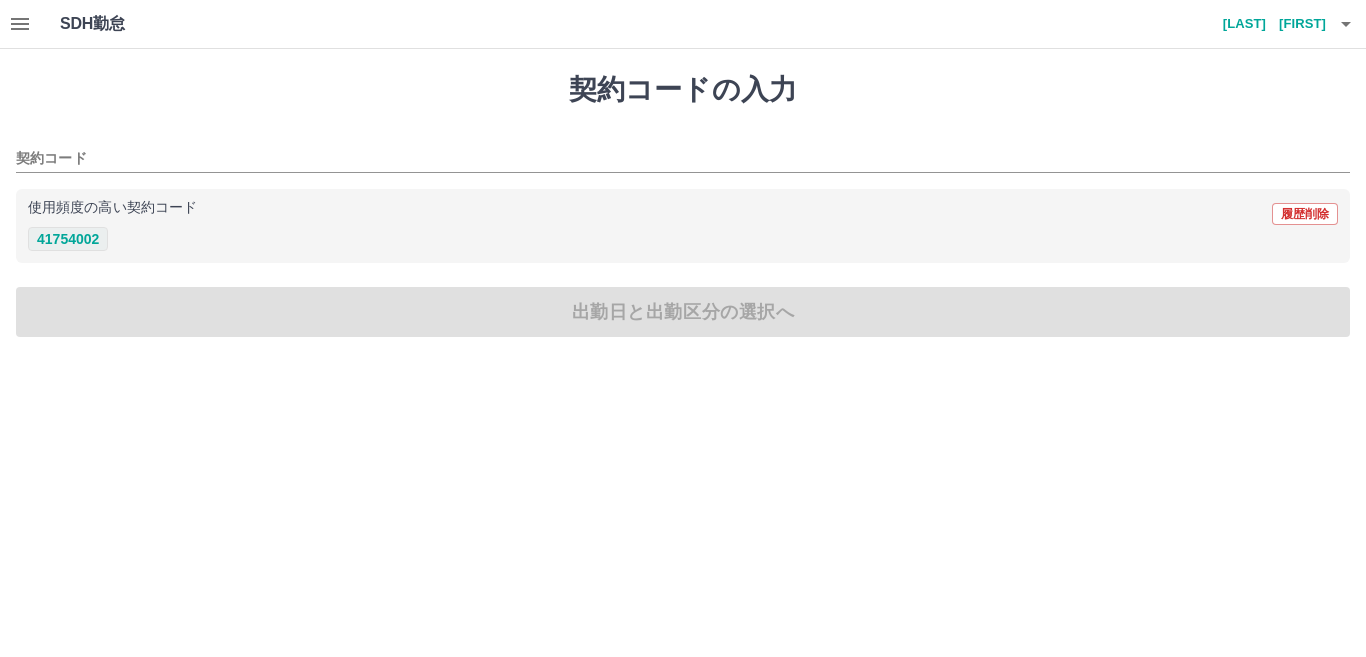 click on "41754002" at bounding box center (68, 239) 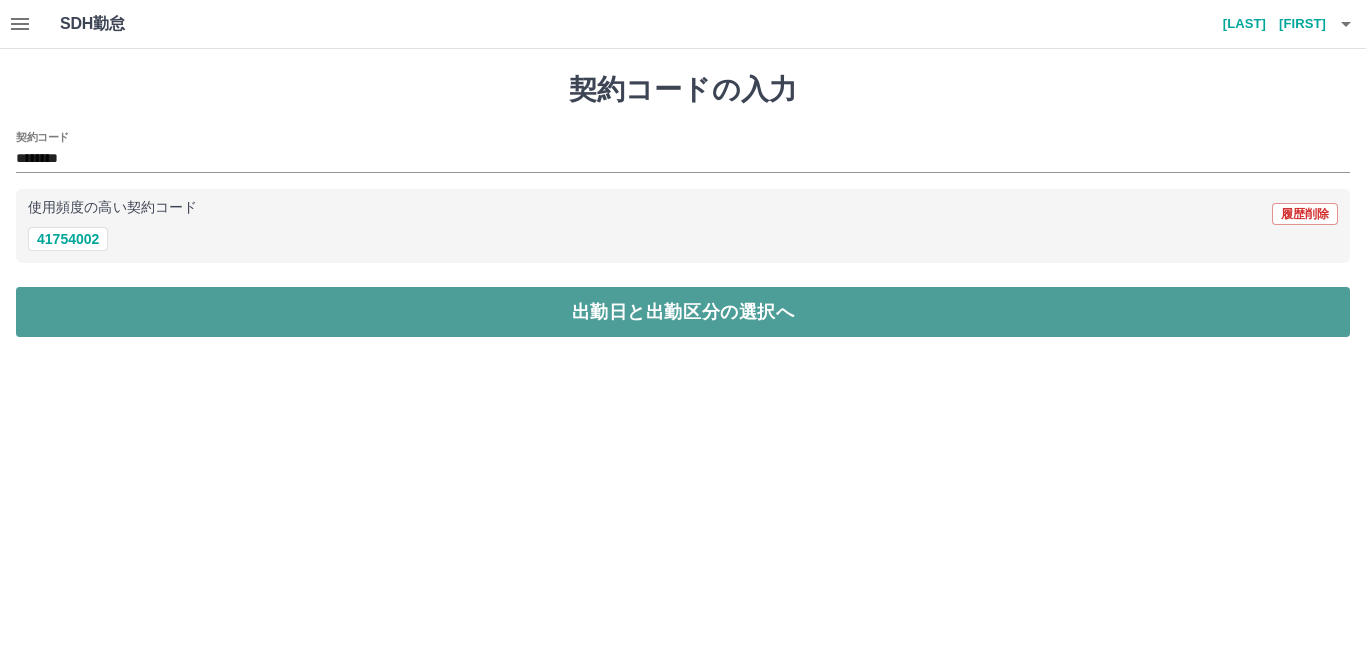 click on "出勤日と出勤区分の選択へ" at bounding box center [683, 312] 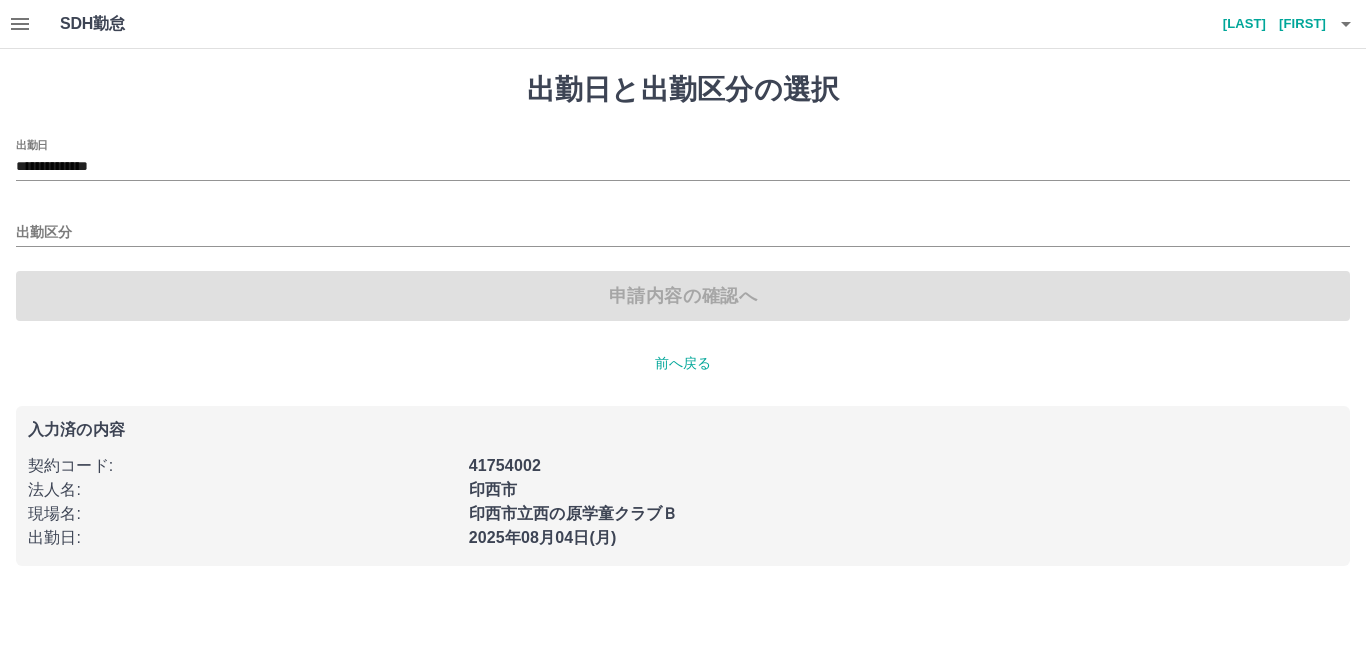 click on "**********" at bounding box center (683, 160) 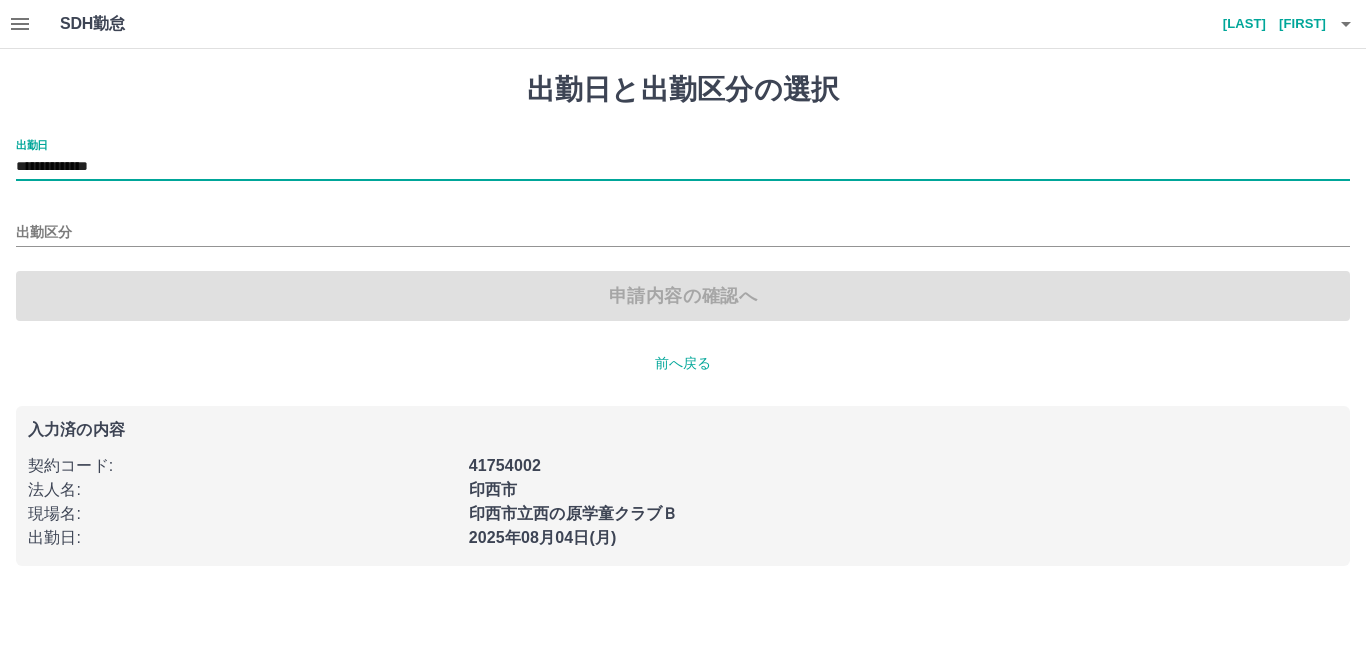 click on "**********" at bounding box center (683, 167) 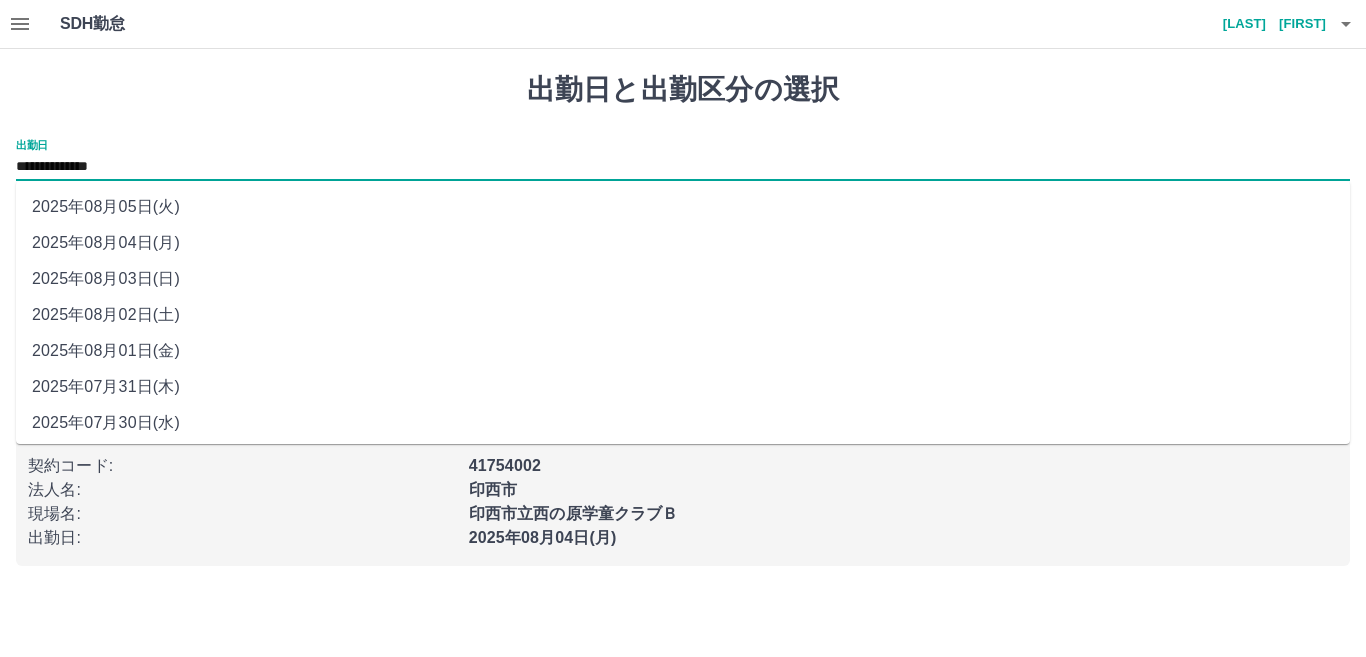 click on "2025年08月02日(土)" at bounding box center [683, 315] 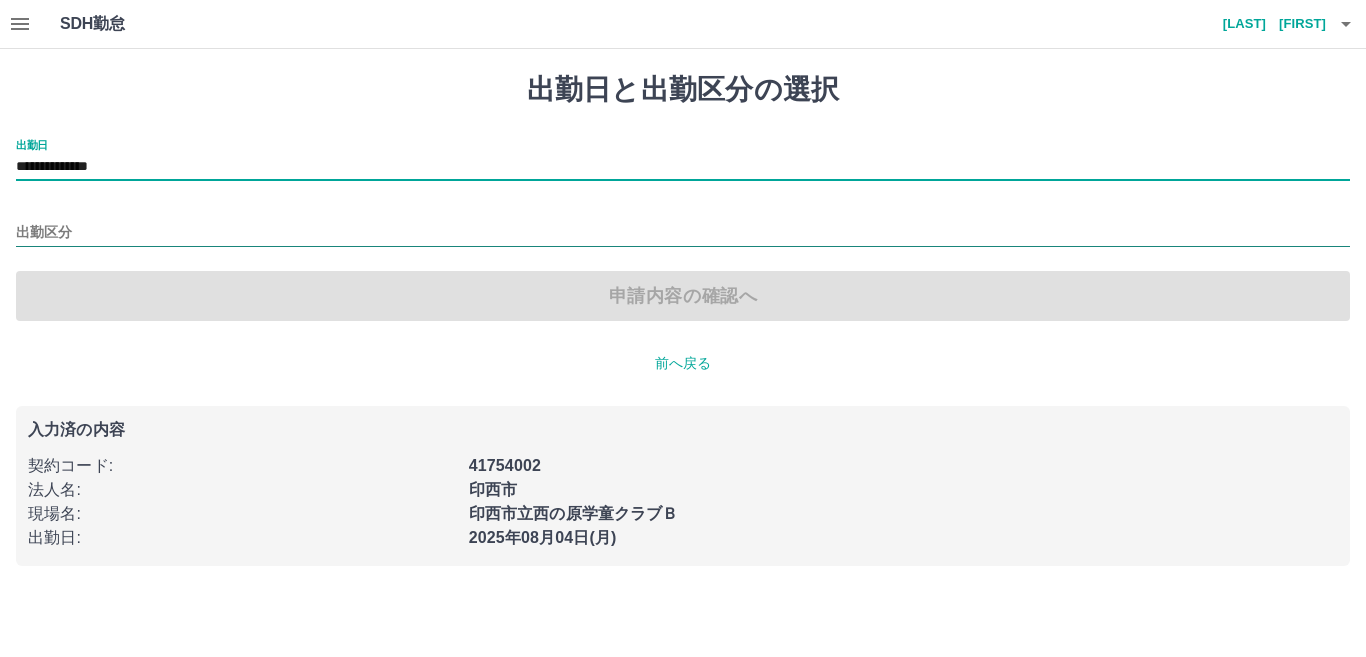 click on "出勤区分" at bounding box center (683, 233) 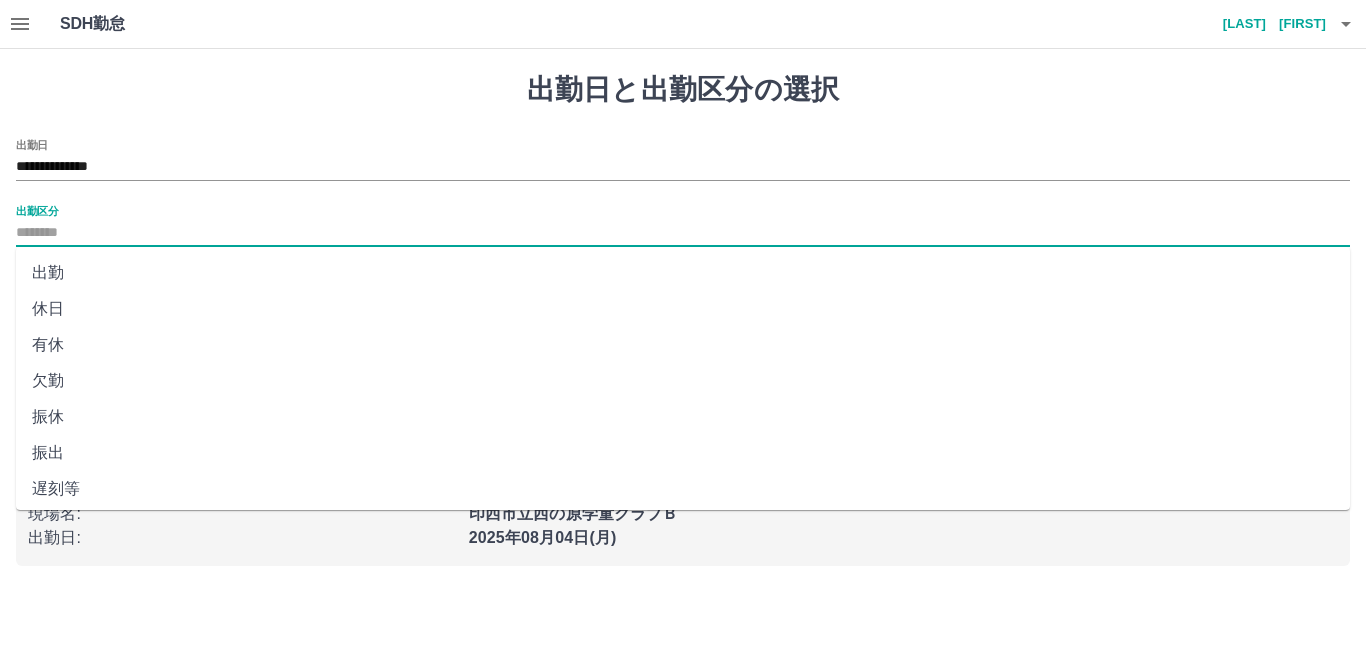 click on "休日" at bounding box center [683, 309] 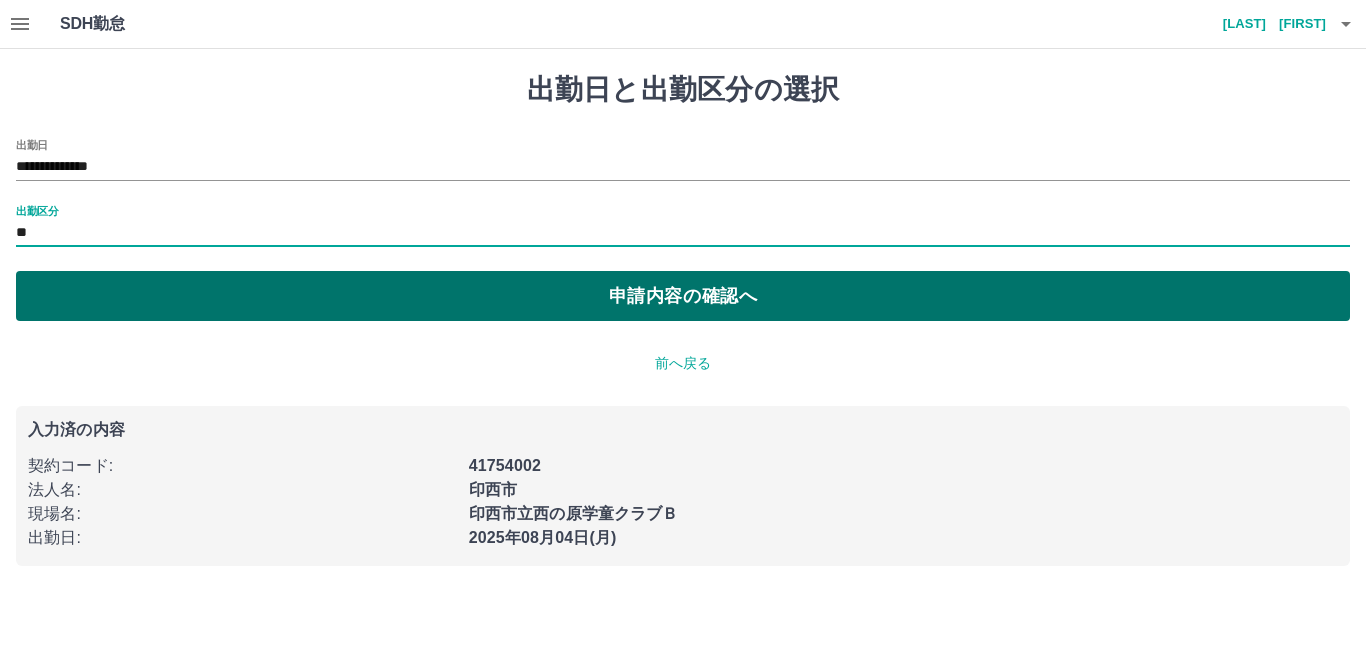 click on "申請内容の確認へ" at bounding box center [683, 296] 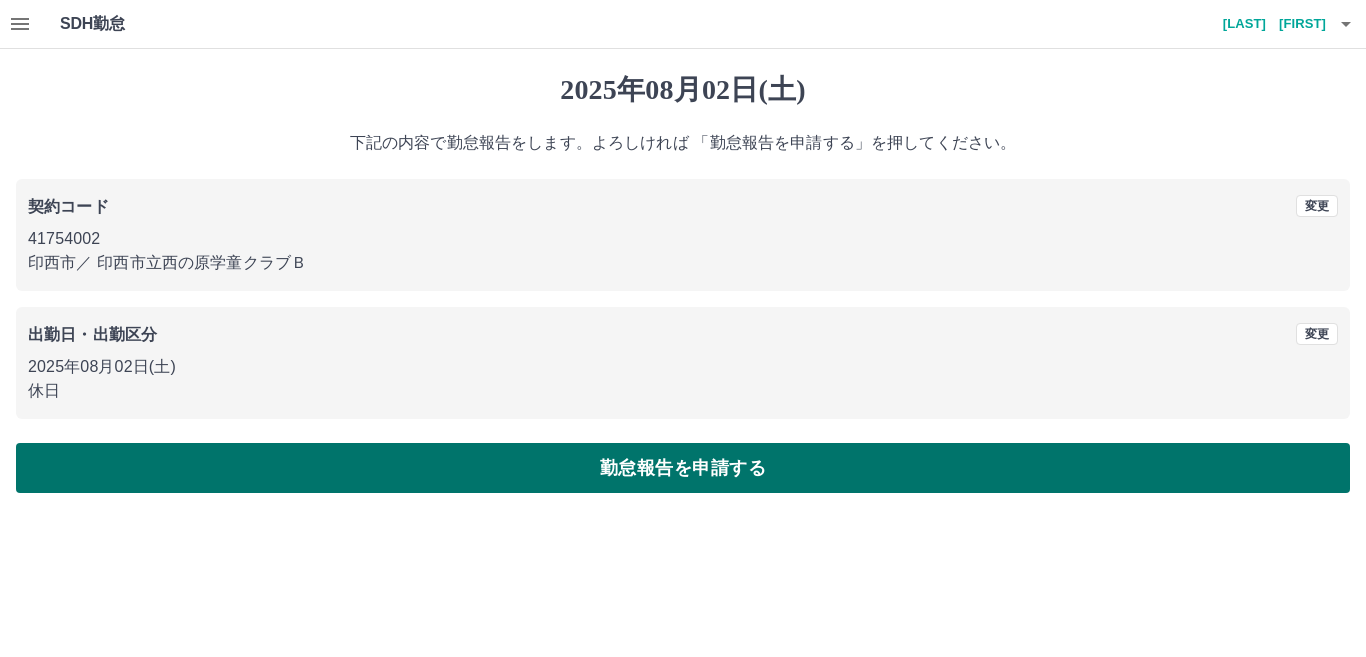 click on "勤怠報告を申請する" at bounding box center [683, 468] 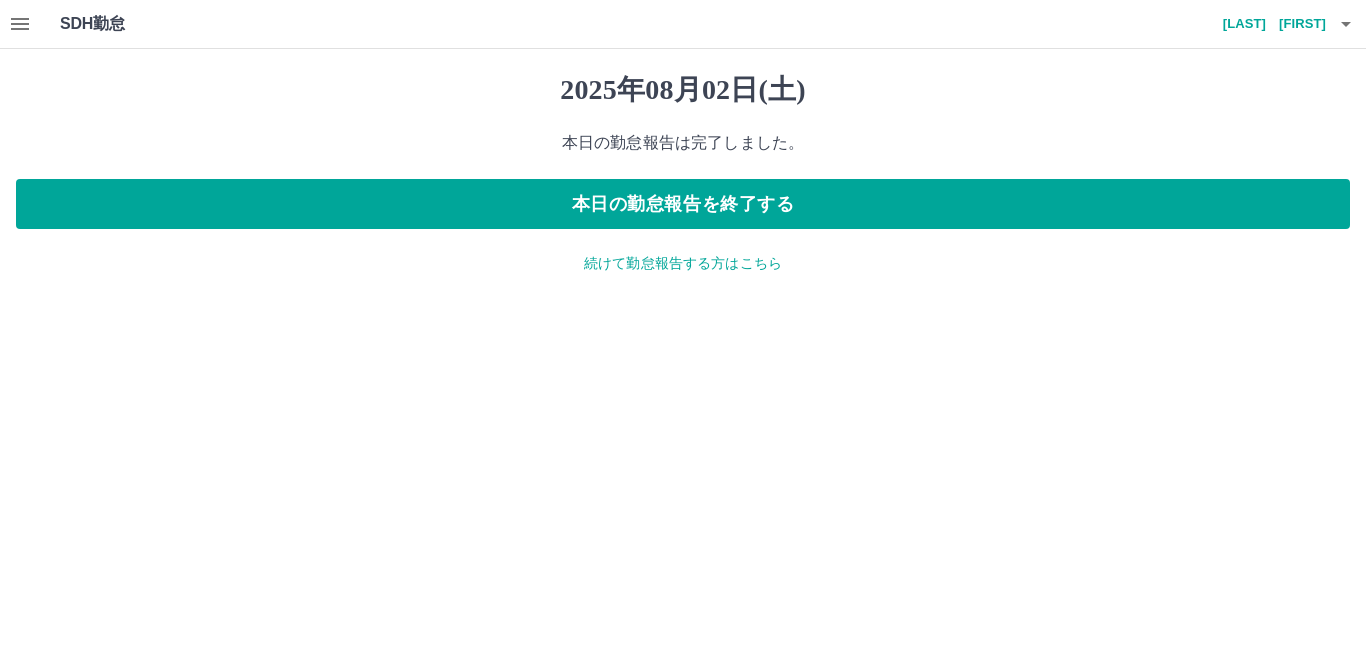 click on "続けて勤怠報告する方はこちら" at bounding box center [683, 263] 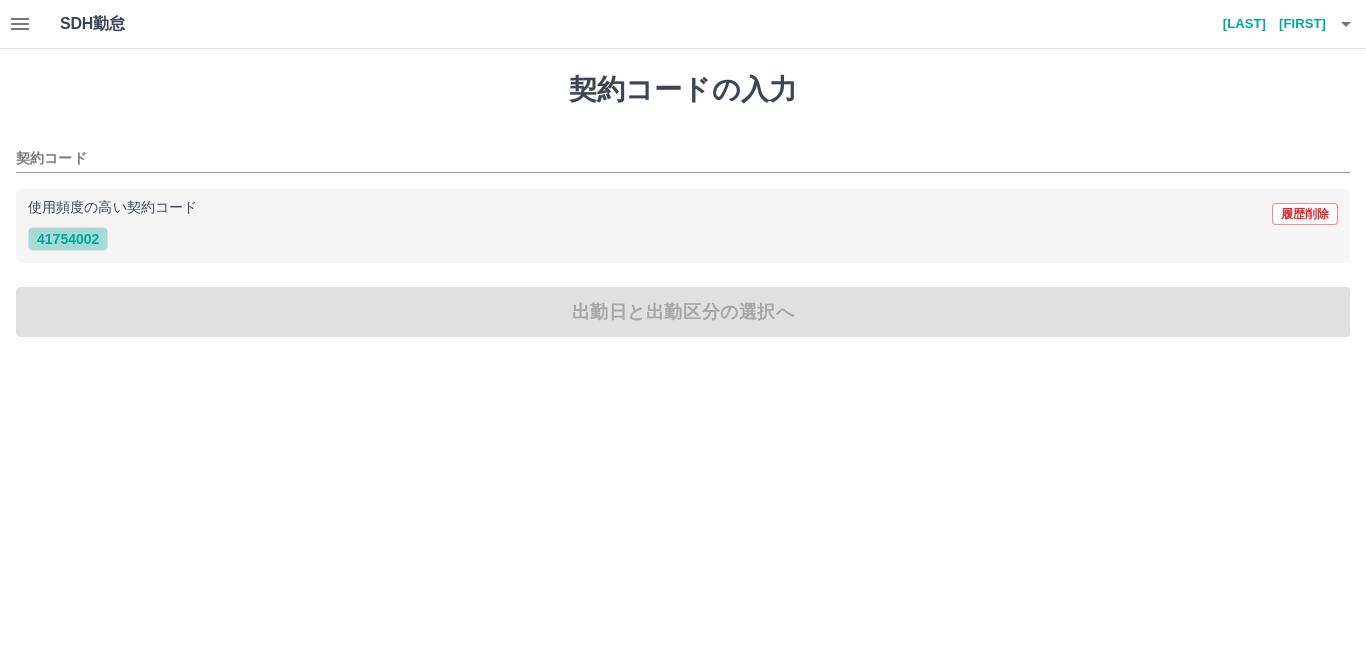click on "41754002" at bounding box center [68, 239] 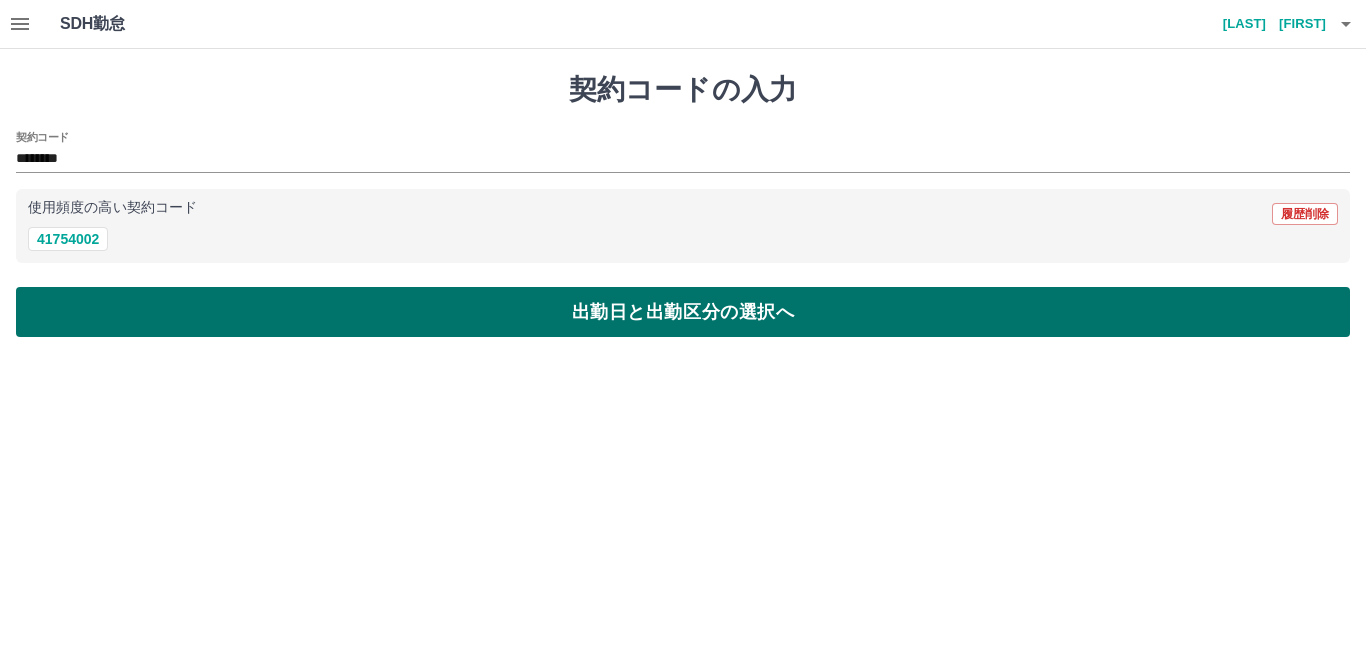 click on "出勤日と出勤区分の選択へ" at bounding box center (683, 312) 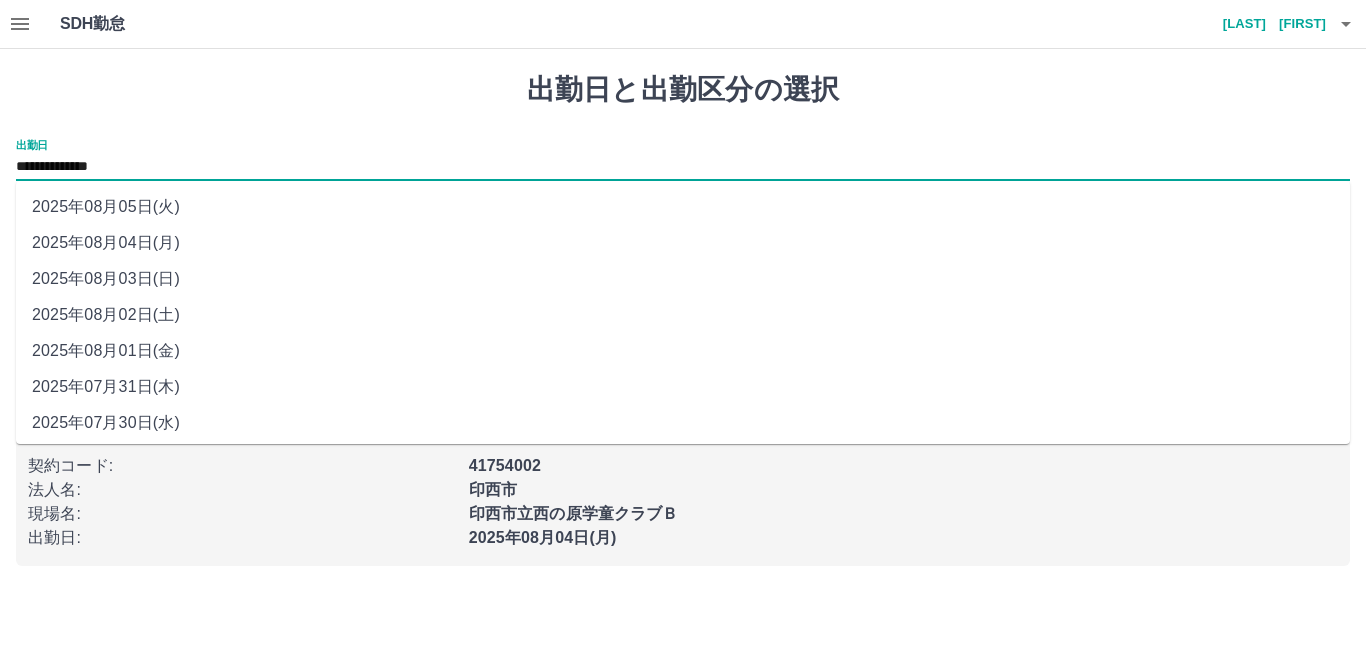 click on "**********" at bounding box center [683, 167] 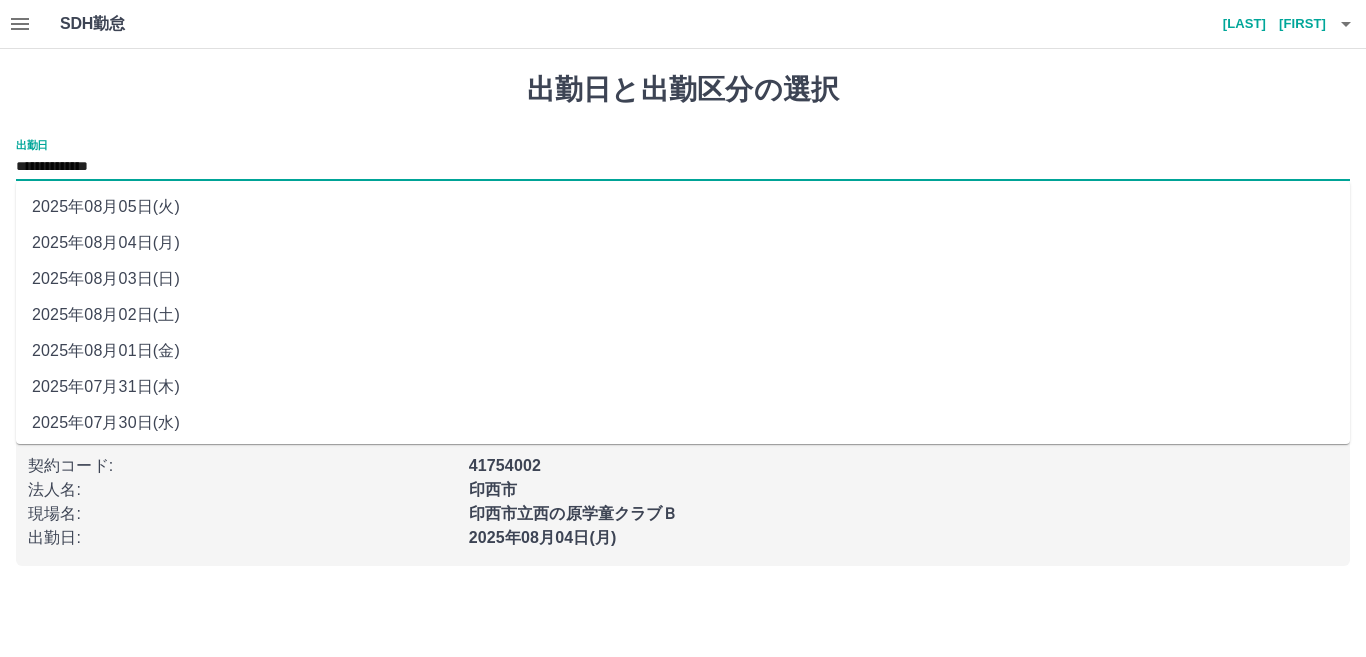click on "2025年08月03日(日)" at bounding box center [683, 279] 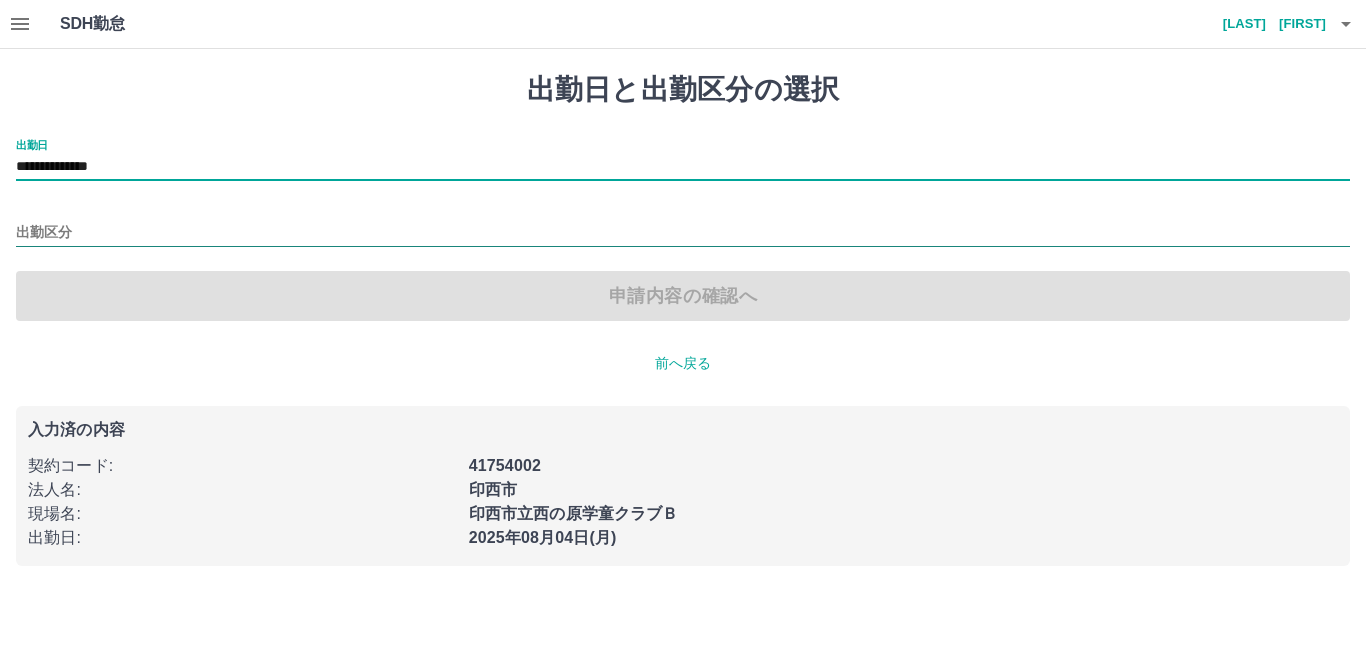 click on "出勤区分" at bounding box center [683, 233] 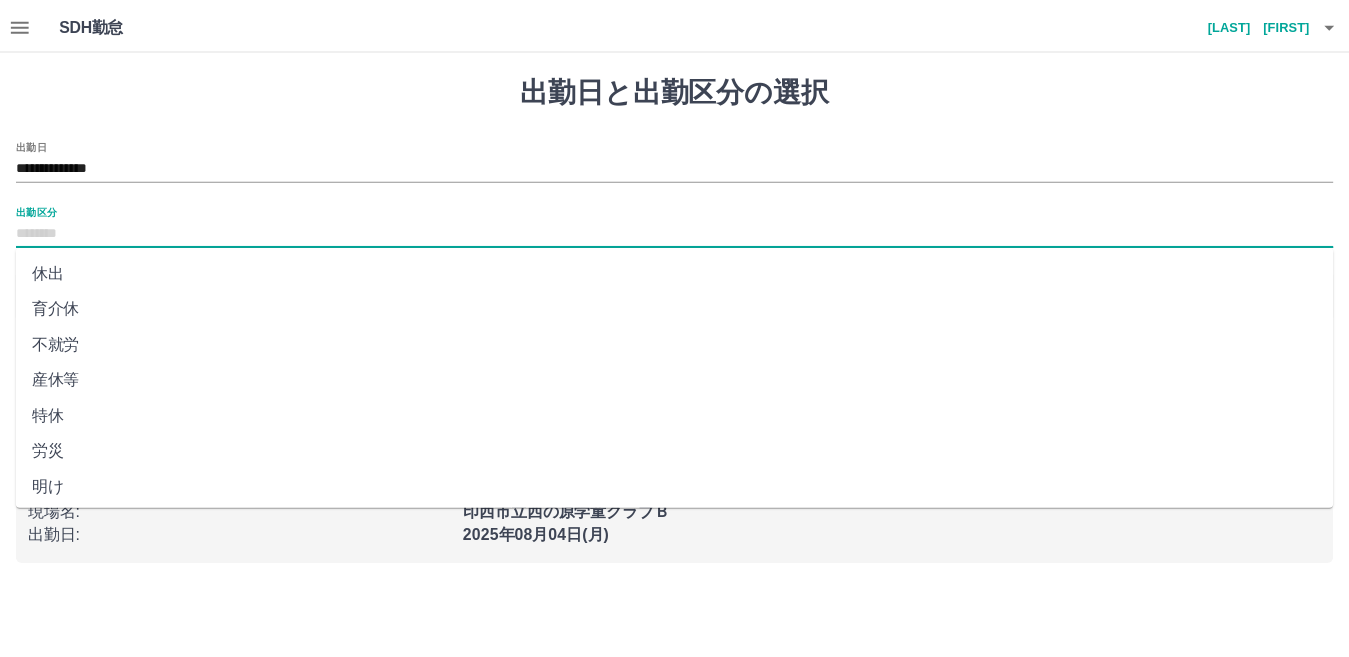 scroll, scrollTop: 400, scrollLeft: 0, axis: vertical 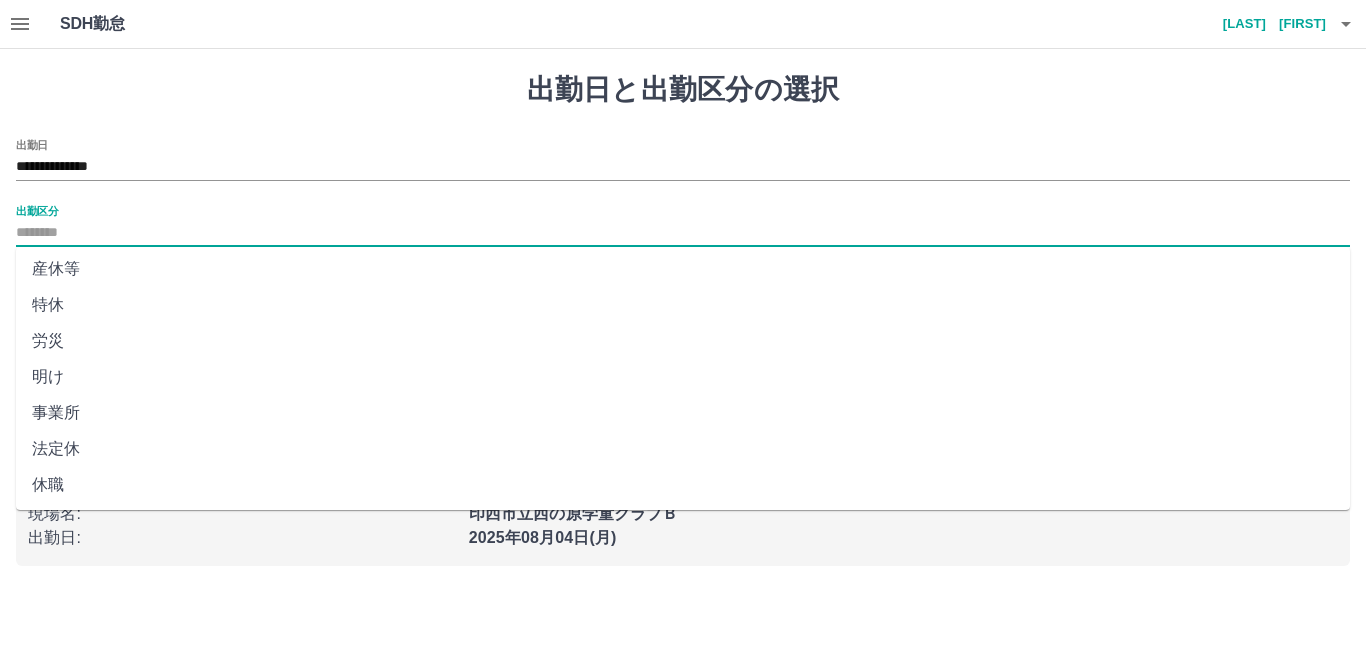 click on "法定休" at bounding box center (683, 449) 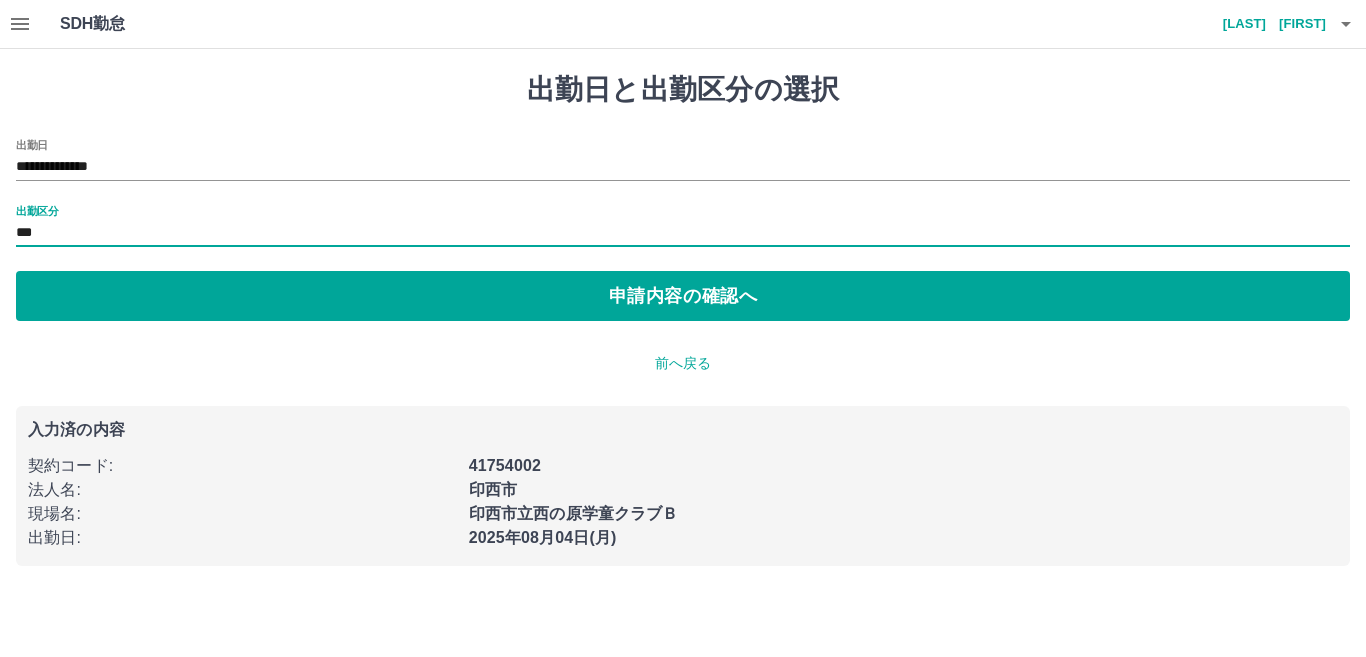 type on "***" 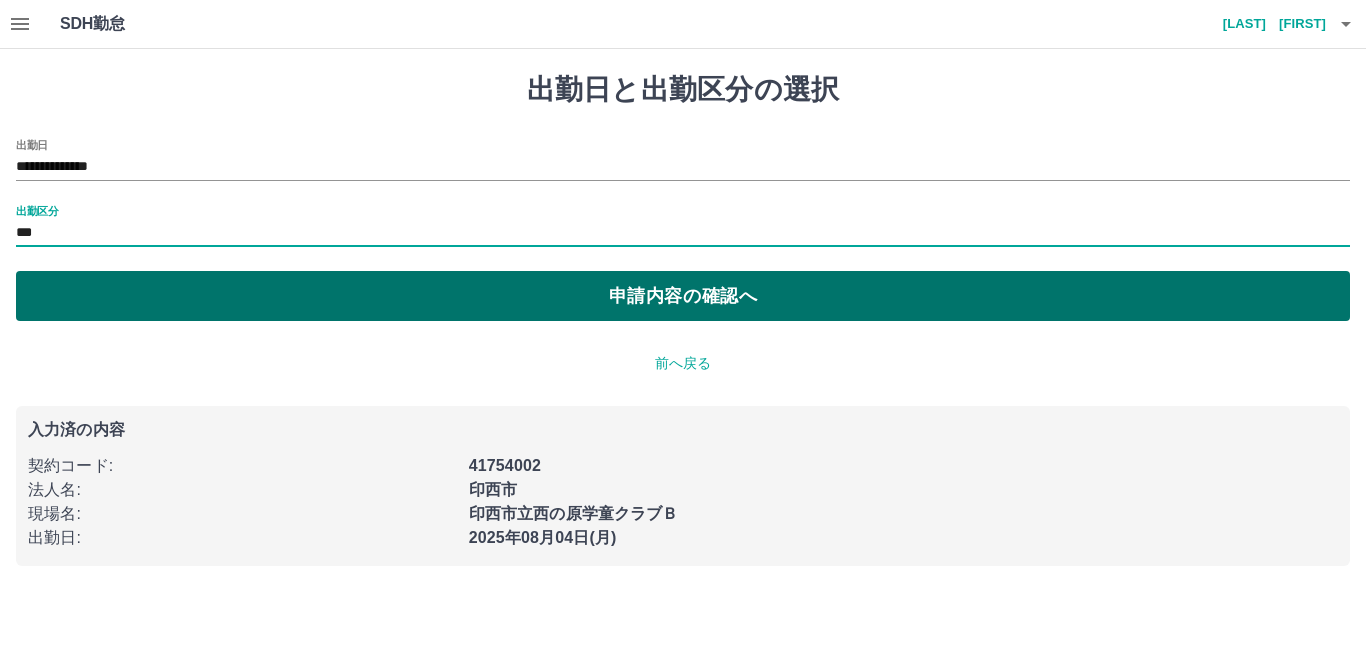 click on "申請内容の確認へ" at bounding box center [683, 296] 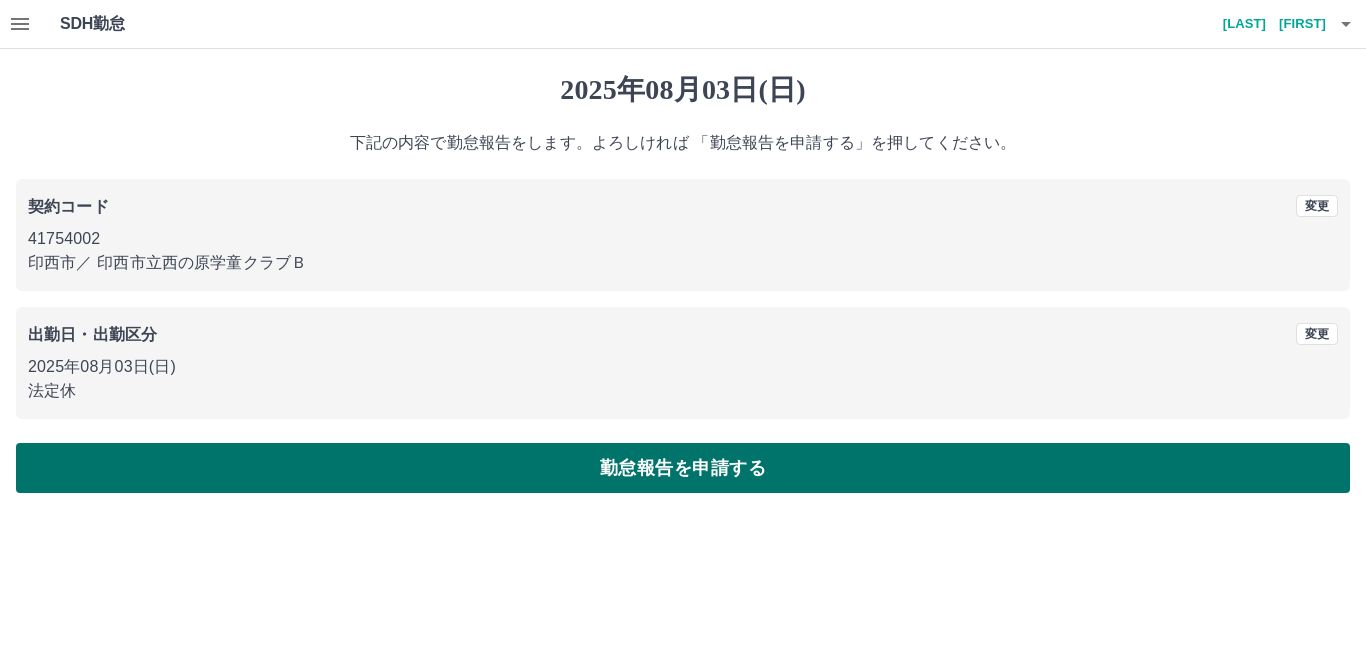 click on "勤怠報告を申請する" at bounding box center [683, 468] 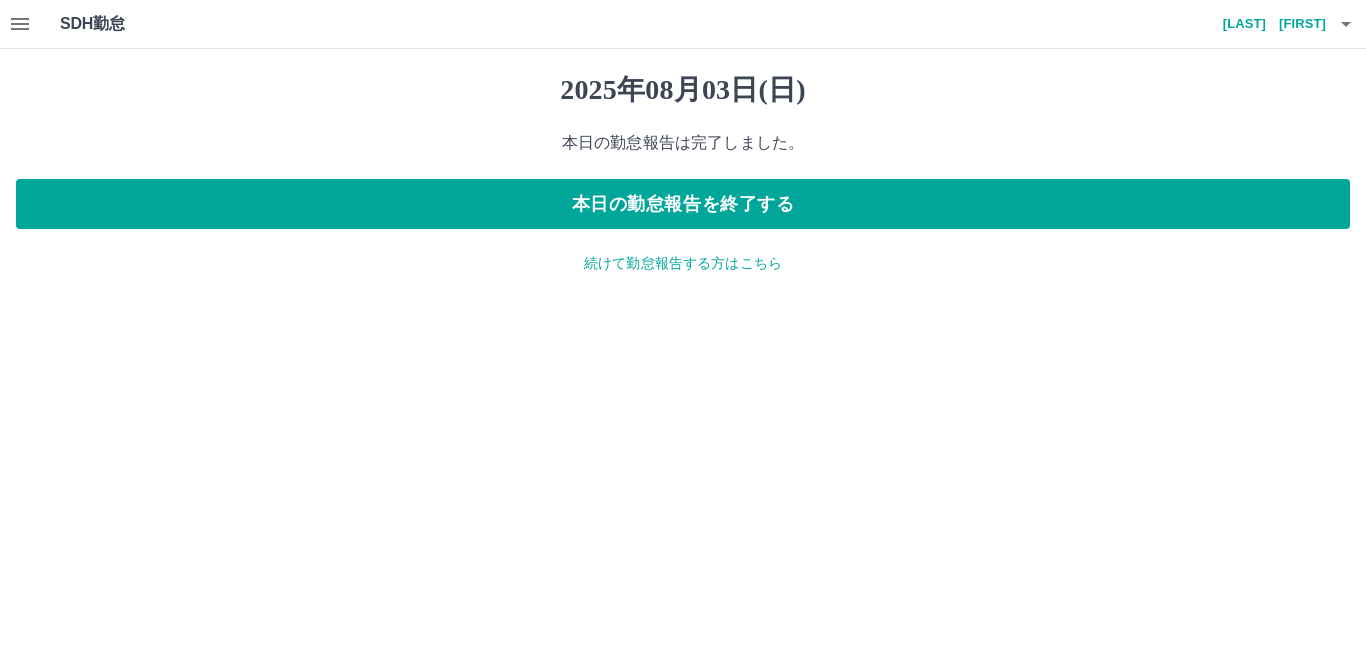 click 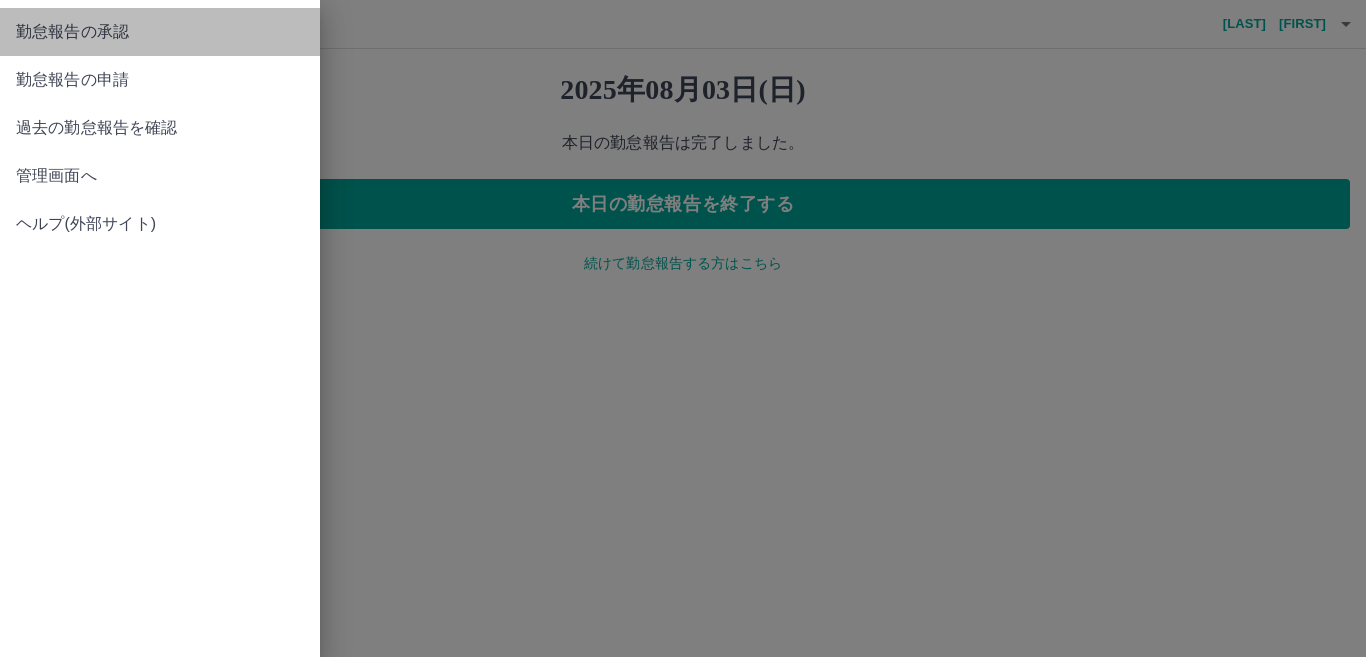 click on "勤怠報告の承認" at bounding box center [160, 32] 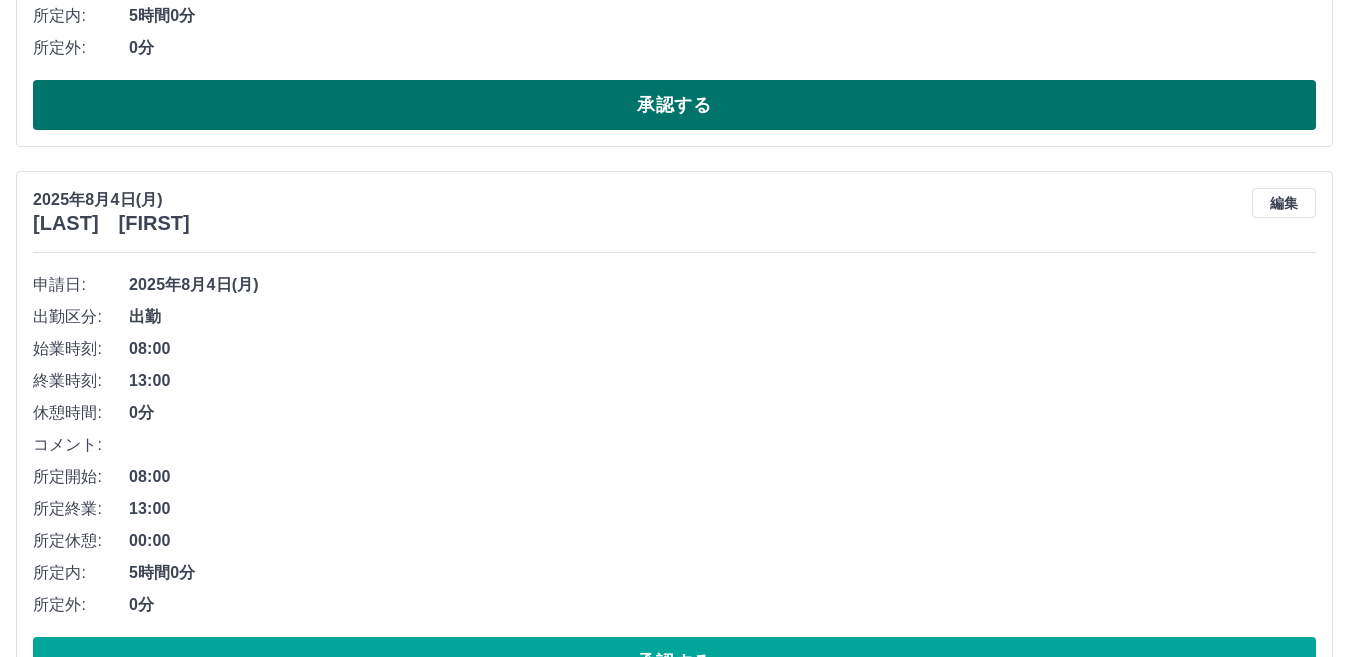 scroll, scrollTop: 1300, scrollLeft: 0, axis: vertical 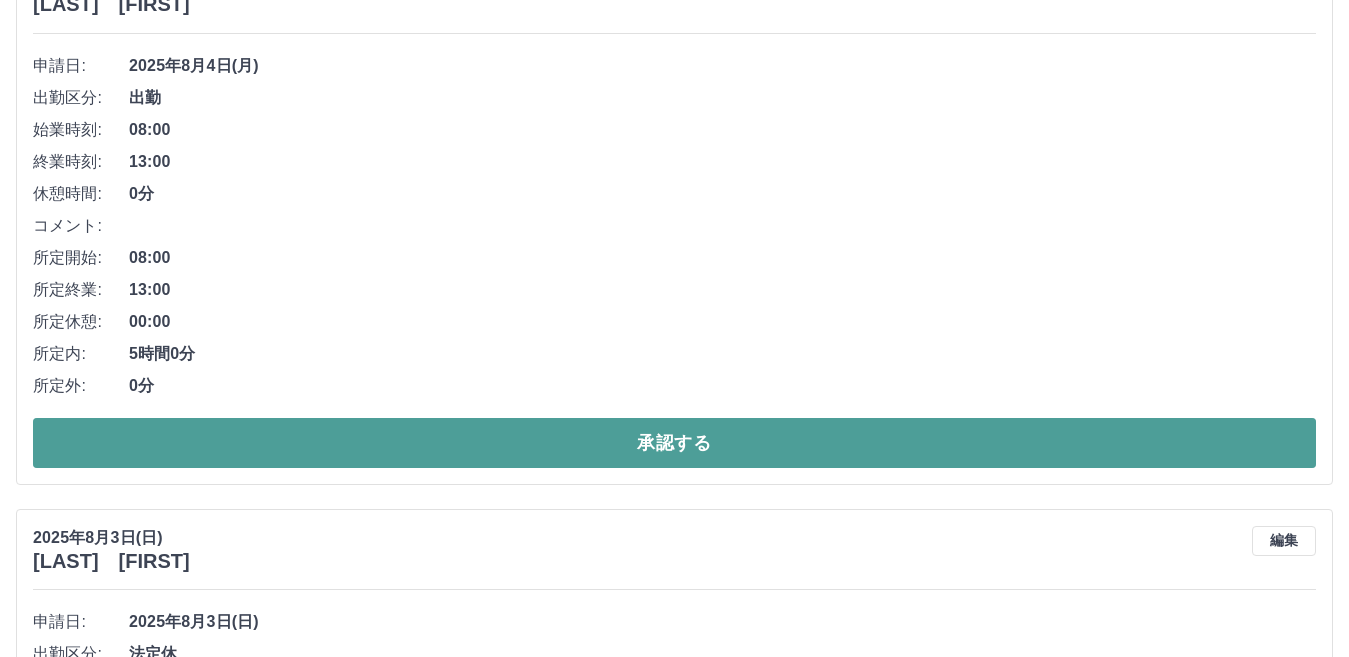 click on "承認する" at bounding box center [674, 443] 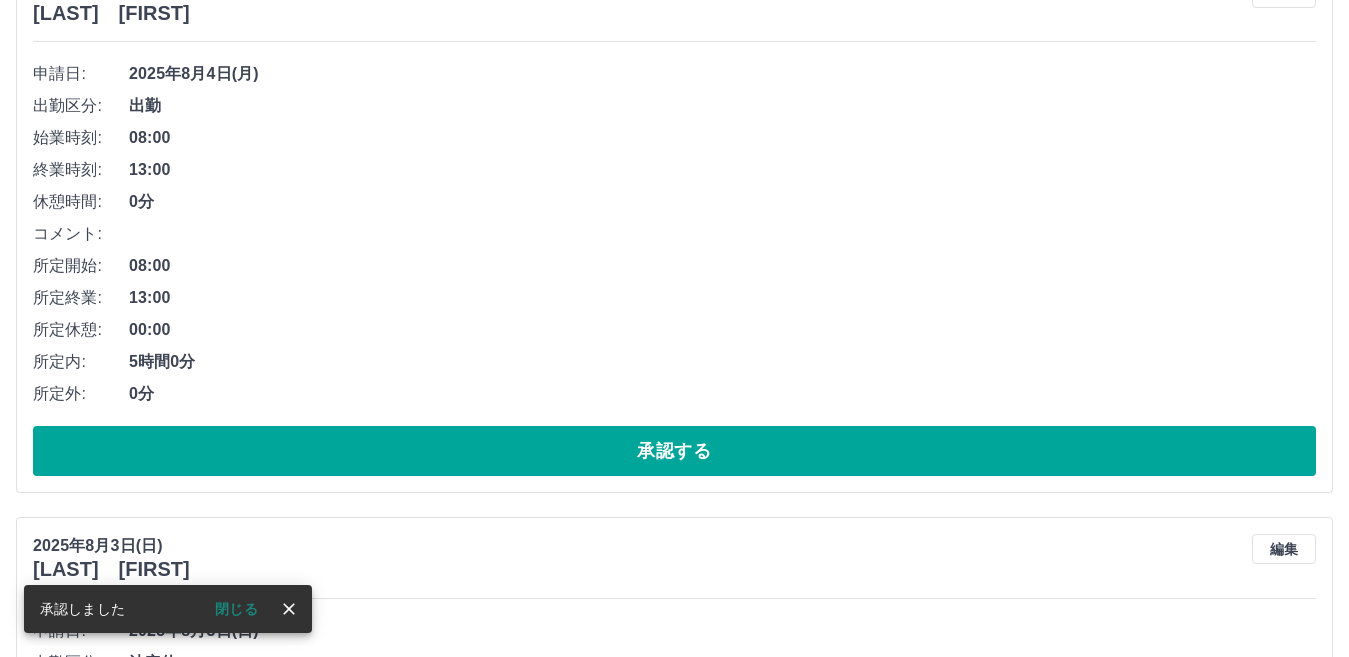 scroll, scrollTop: 743, scrollLeft: 0, axis: vertical 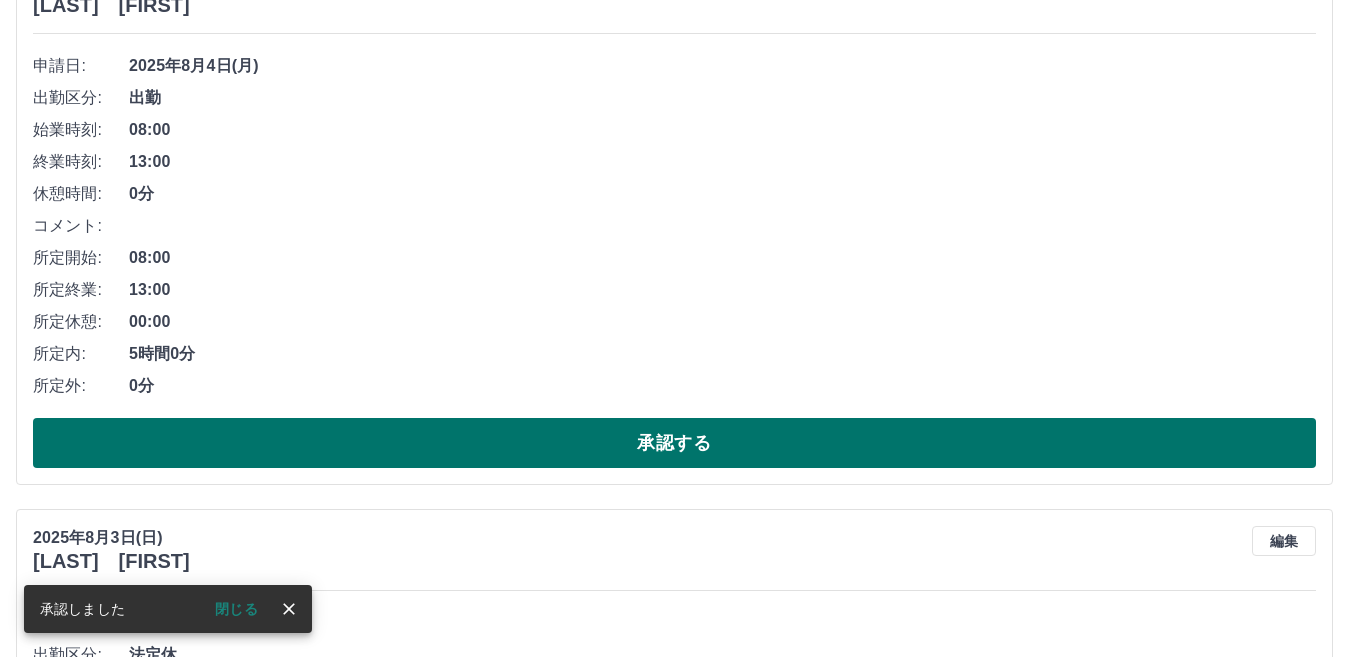 click on "承認する" at bounding box center [674, 443] 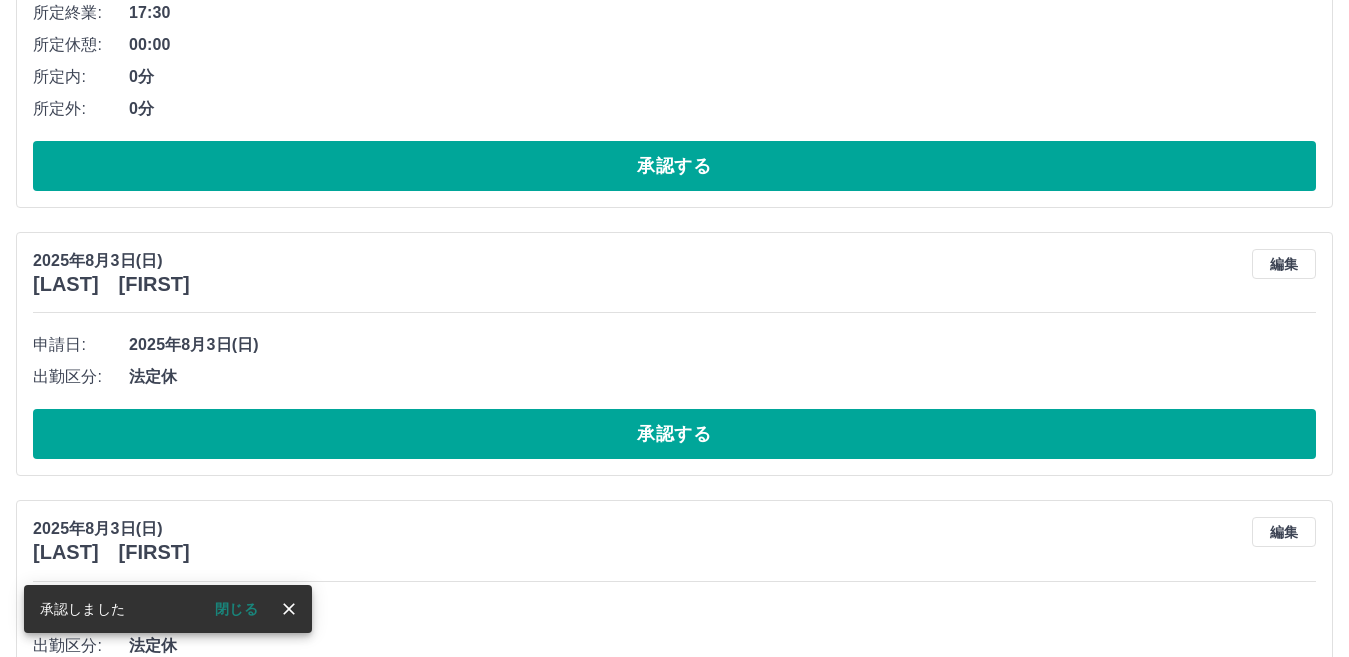 scroll, scrollTop: 500, scrollLeft: 0, axis: vertical 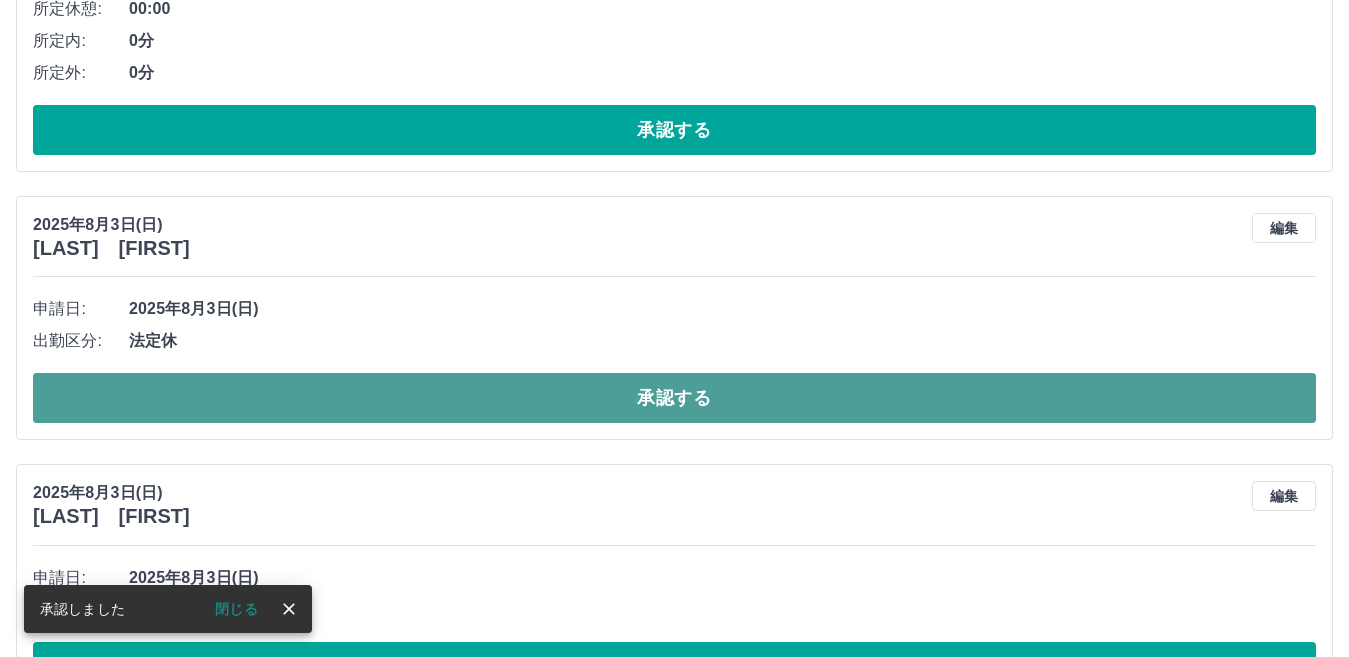 click on "承認する" at bounding box center [674, 398] 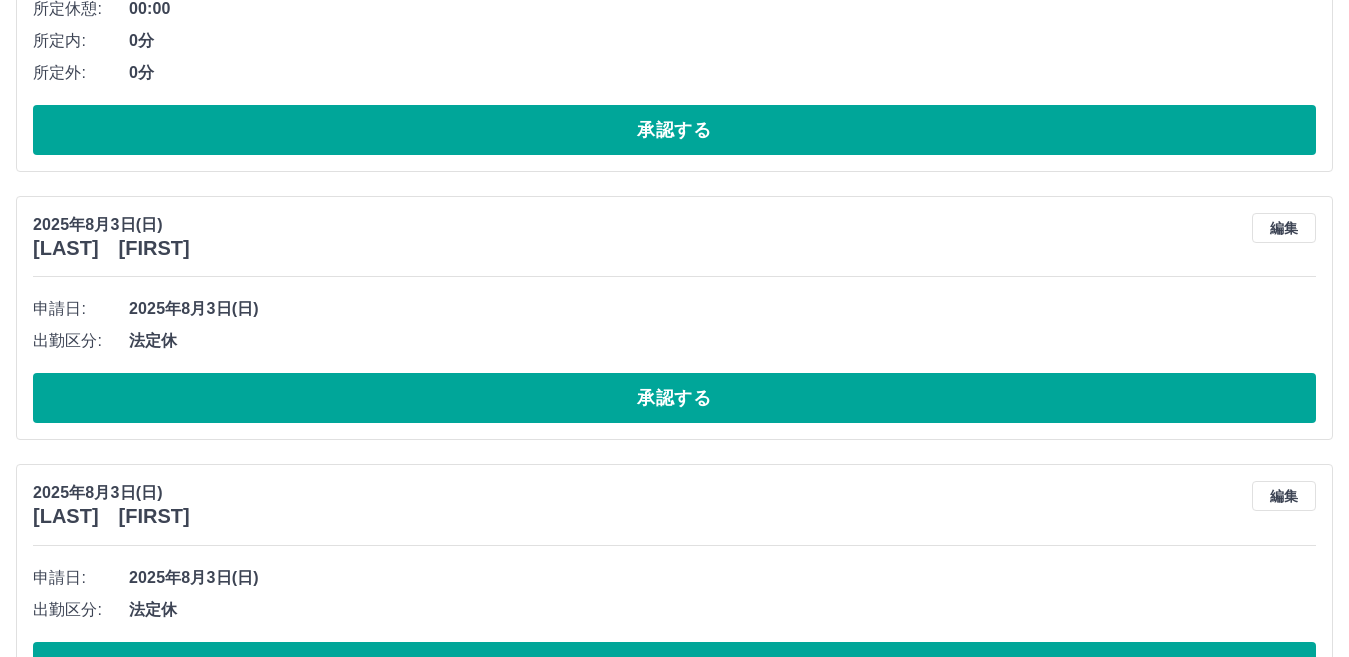 click on "承認する" at bounding box center (674, 398) 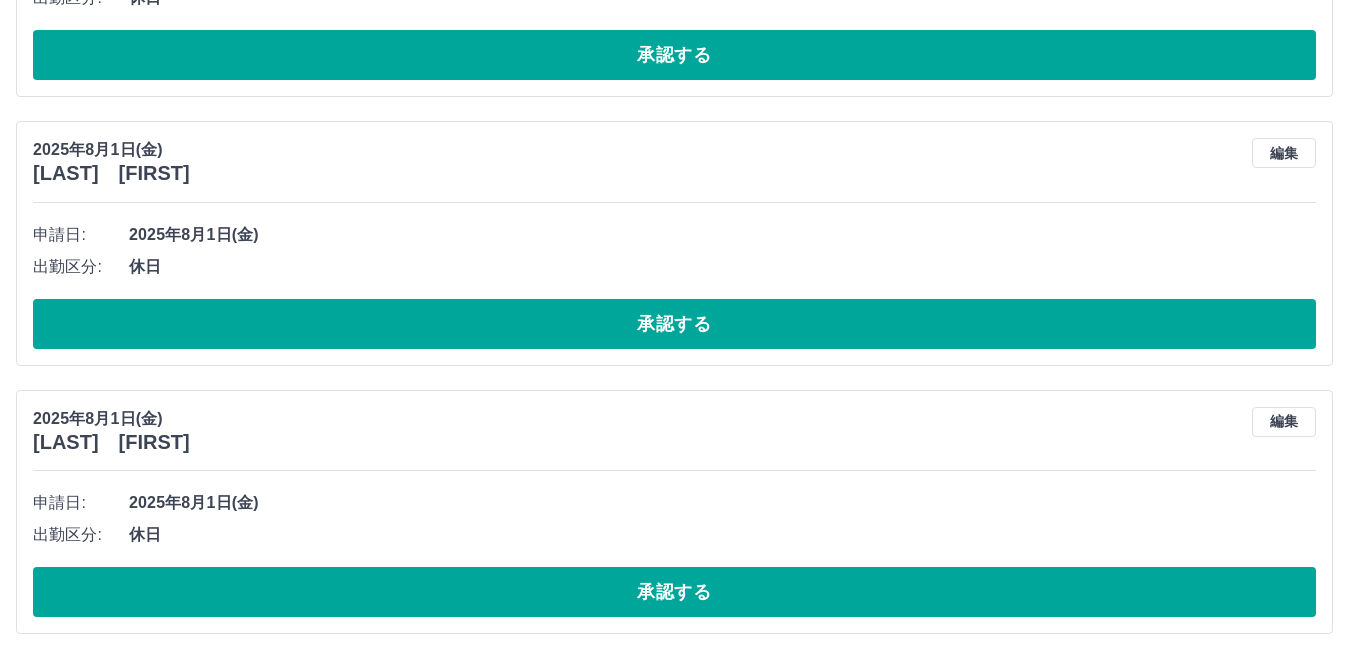 scroll, scrollTop: 1939, scrollLeft: 0, axis: vertical 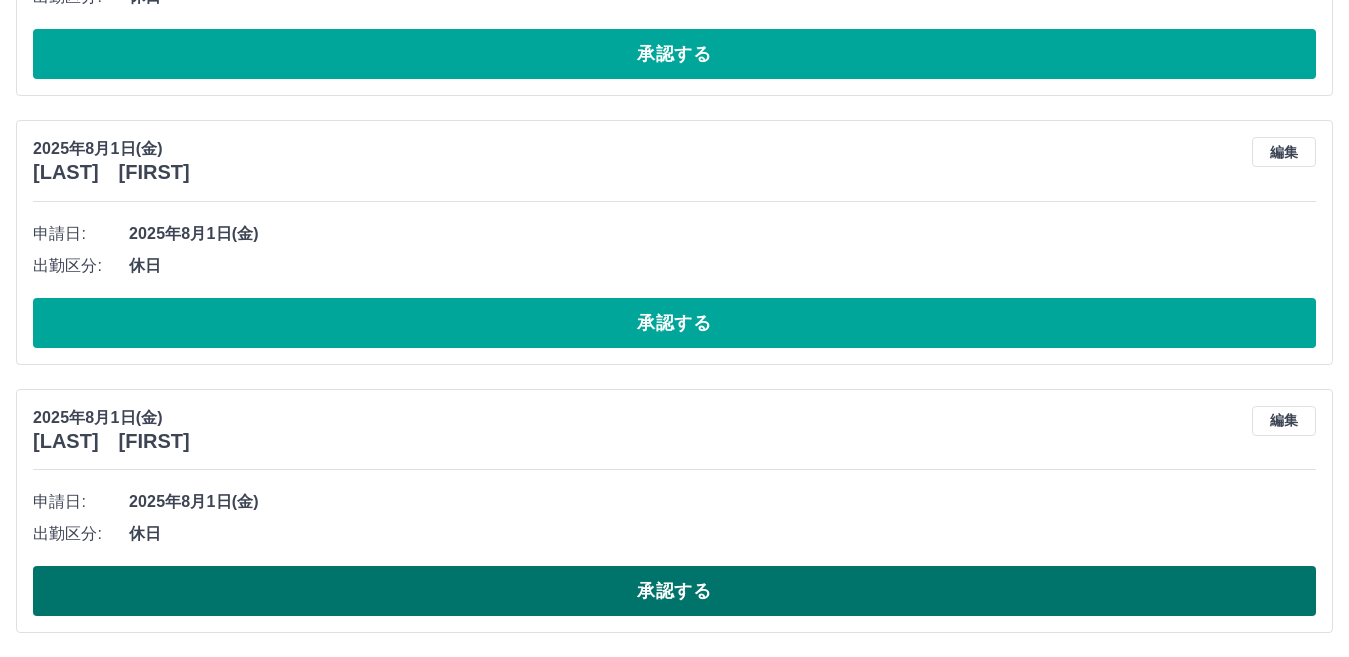 click on "承認する" at bounding box center (674, 591) 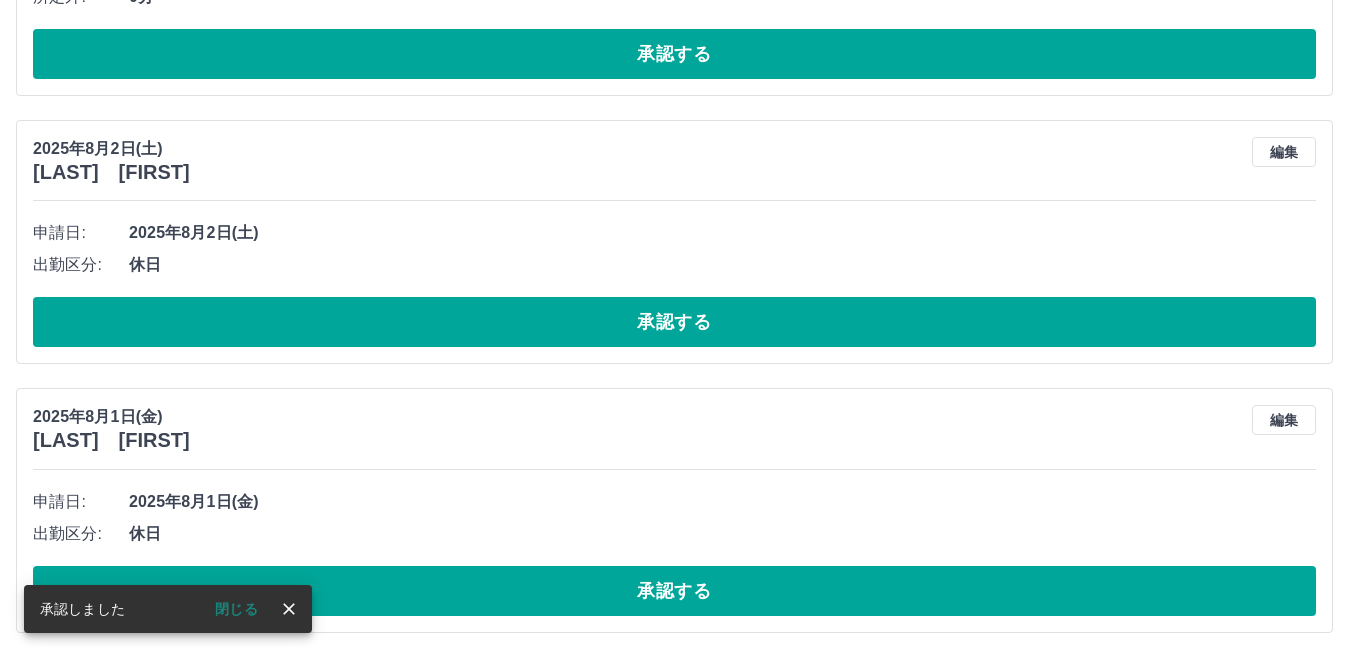 scroll, scrollTop: 1671, scrollLeft: 0, axis: vertical 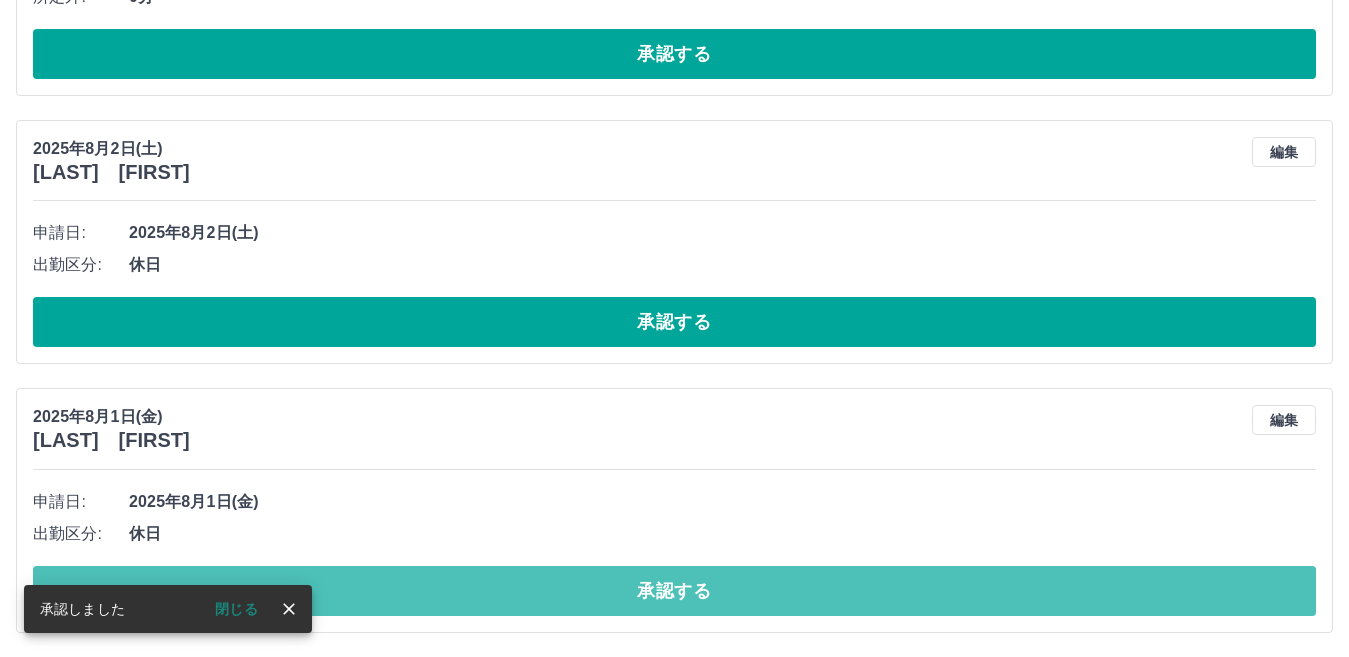 click on "承認する" at bounding box center [674, 591] 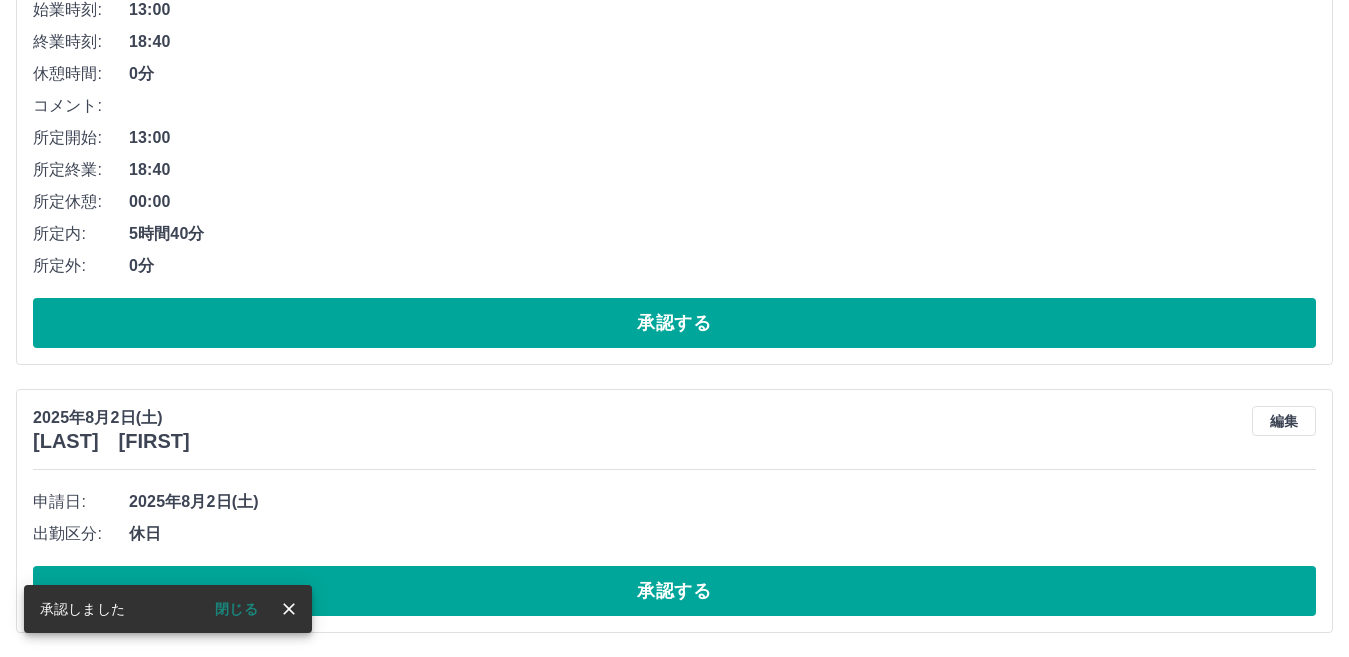 scroll, scrollTop: 1402, scrollLeft: 0, axis: vertical 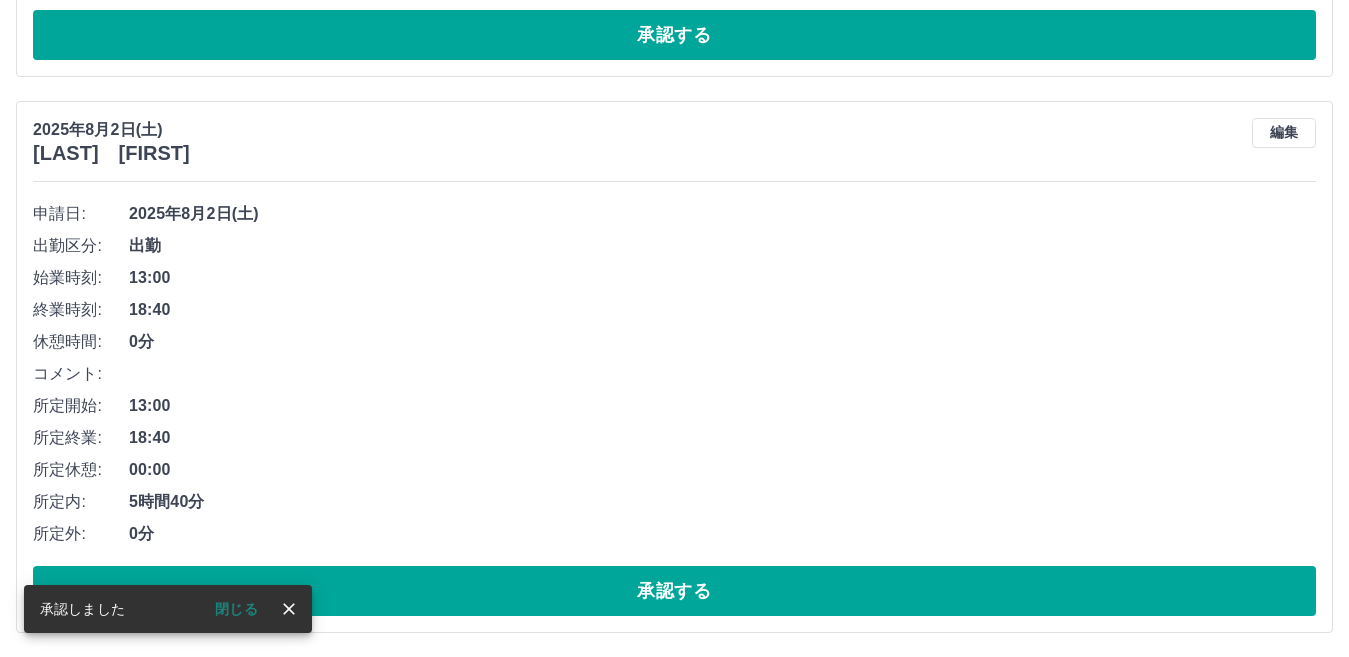 click on "承認する" at bounding box center (674, 591) 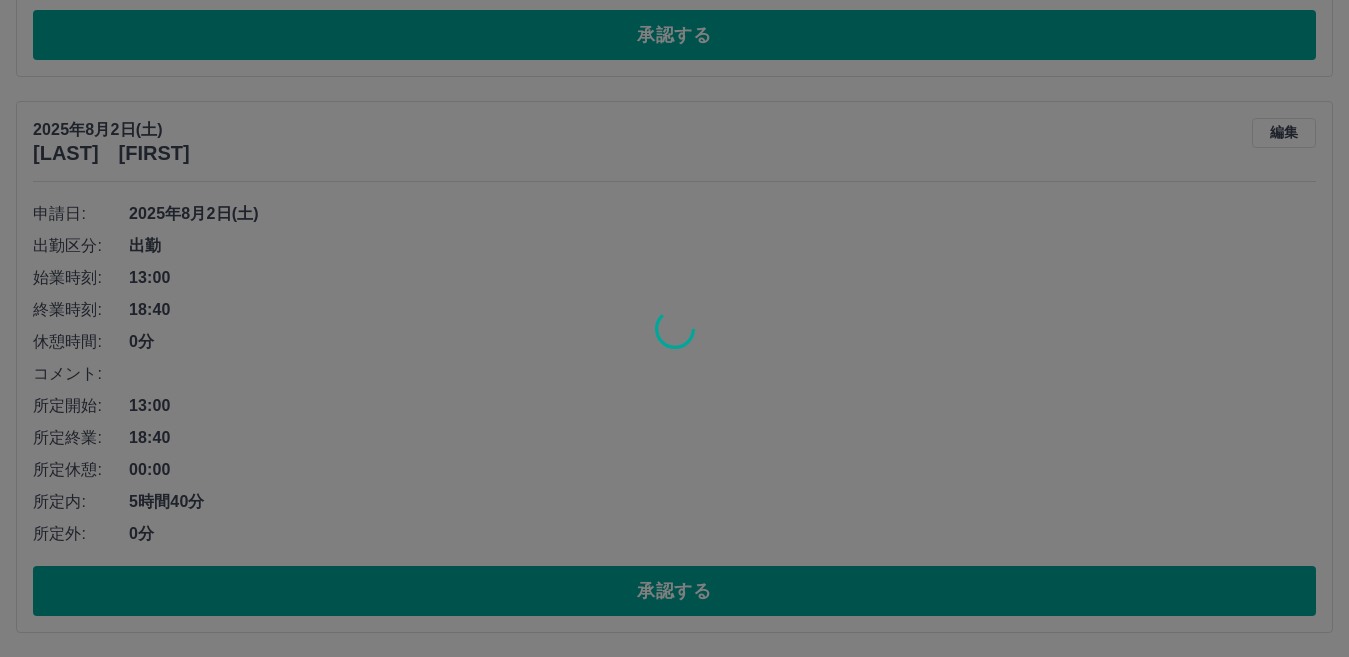 scroll, scrollTop: 578, scrollLeft: 0, axis: vertical 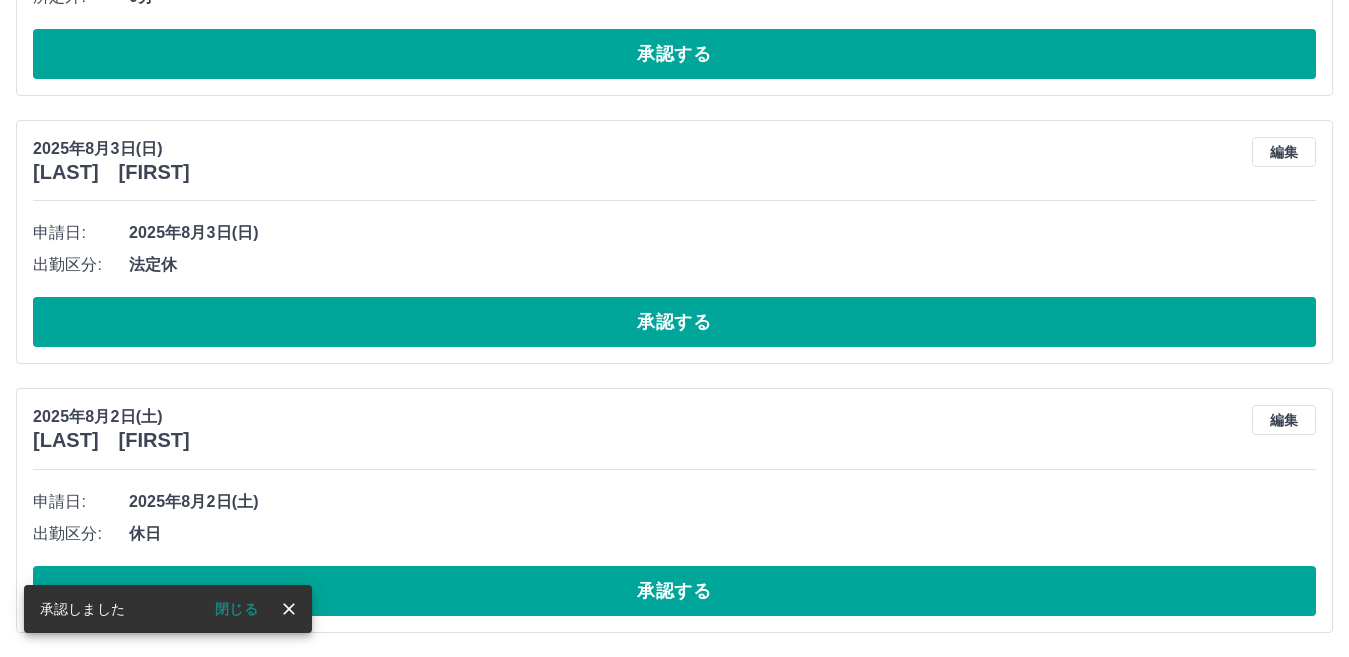 click on "承認する" at bounding box center [674, 591] 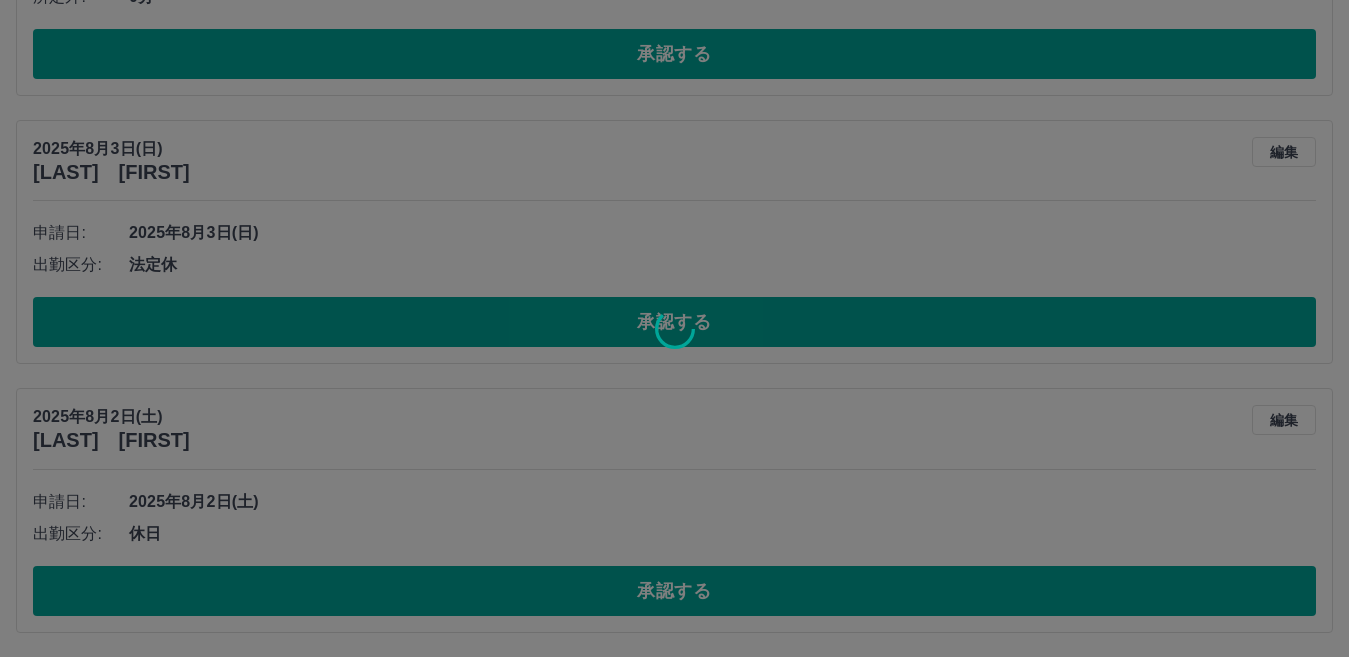 scroll, scrollTop: 309, scrollLeft: 0, axis: vertical 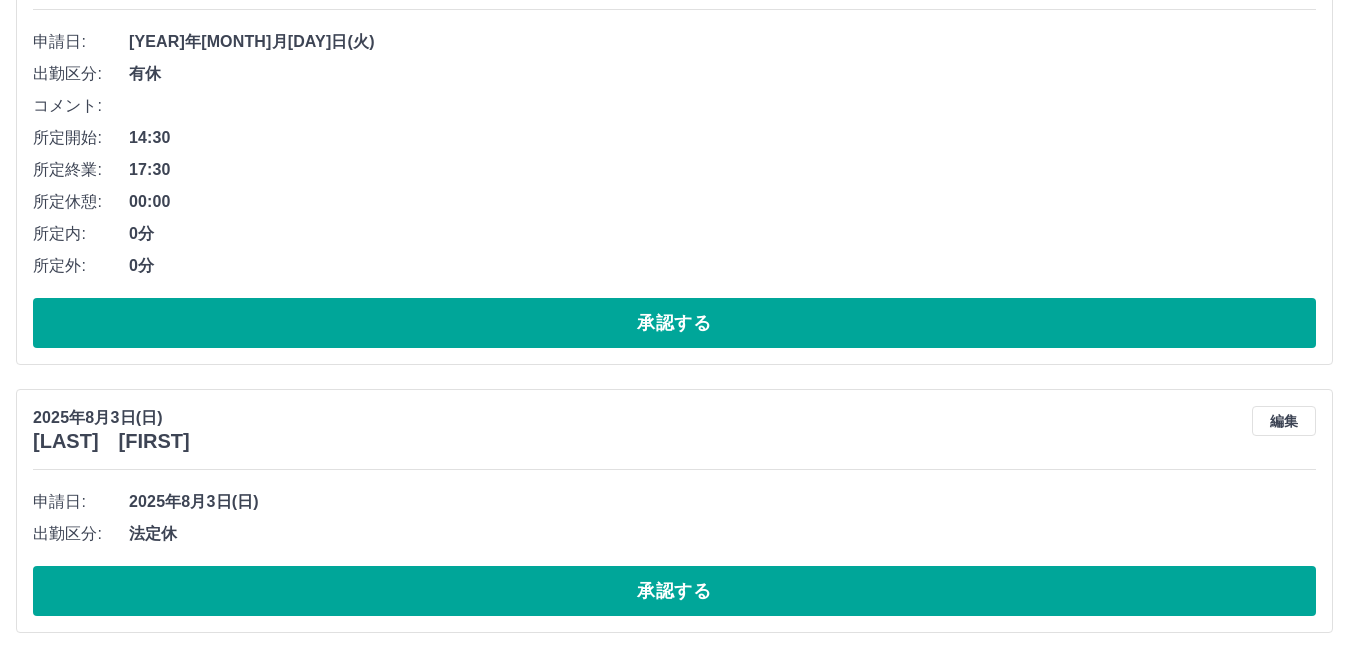 click on "承認する" at bounding box center (674, 591) 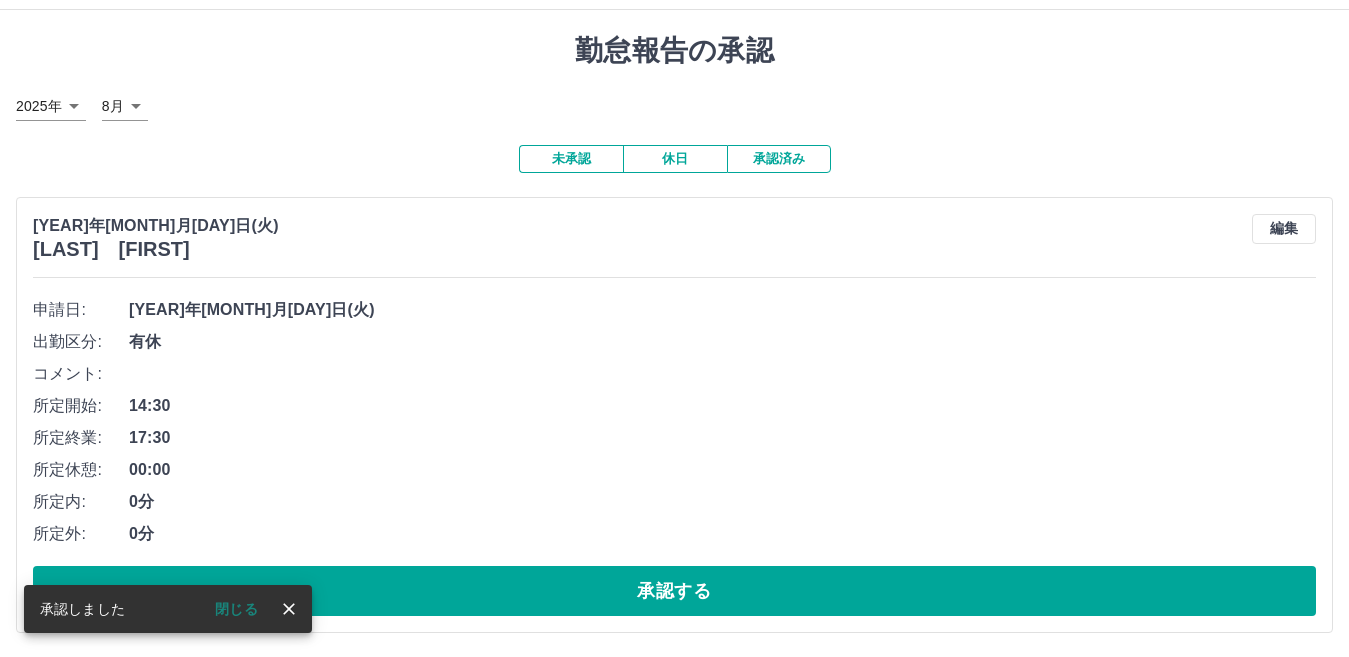 scroll, scrollTop: 41, scrollLeft: 0, axis: vertical 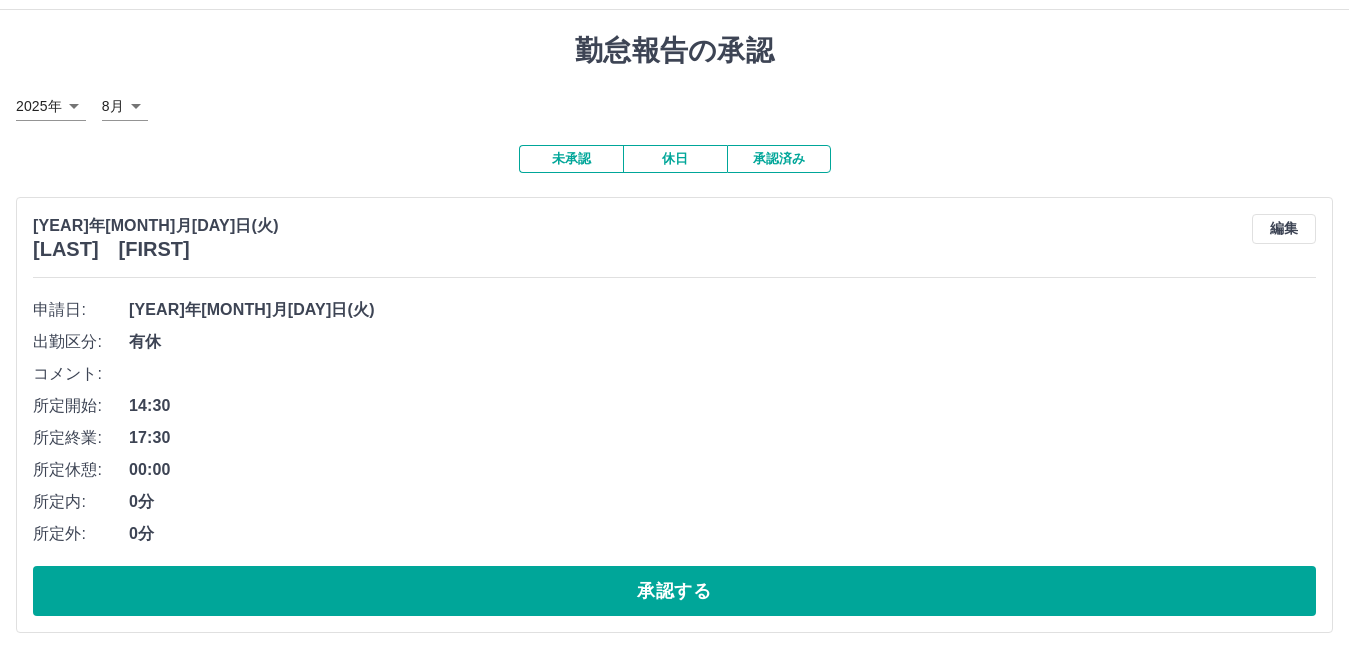 drag, startPoint x: 1317, startPoint y: 1, endPoint x: 951, endPoint y: 213, distance: 422.96573 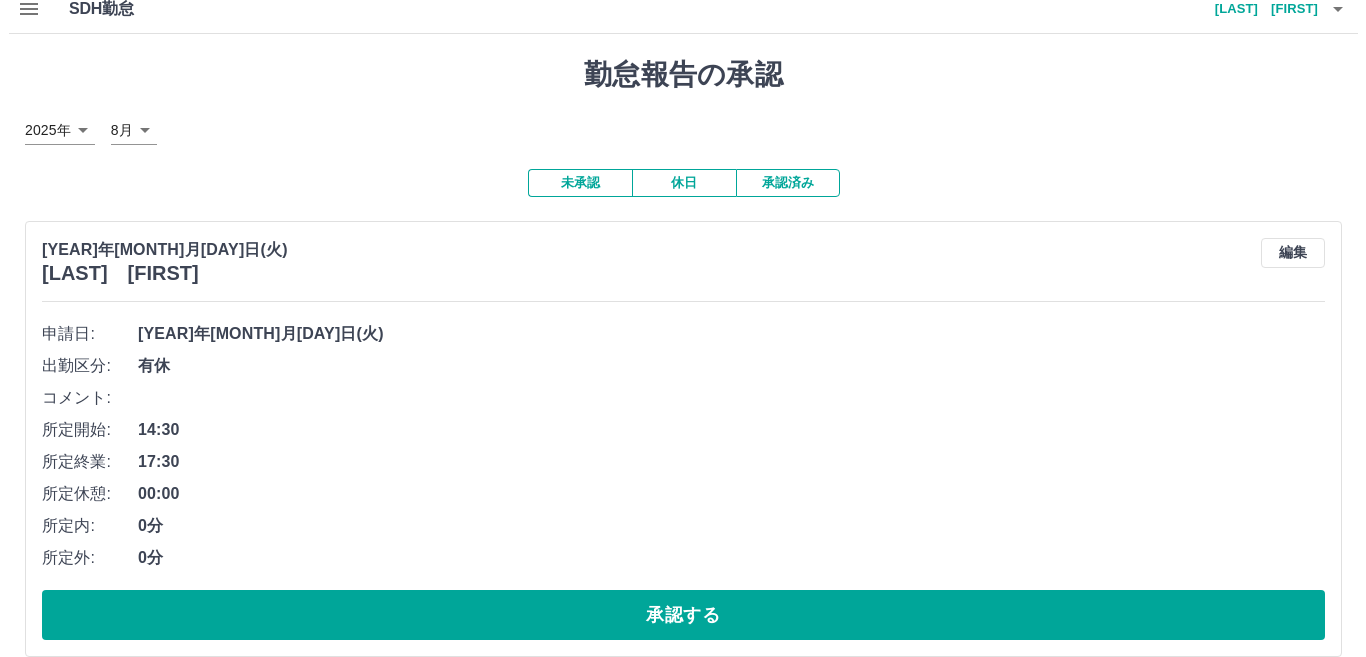 scroll, scrollTop: 0, scrollLeft: 0, axis: both 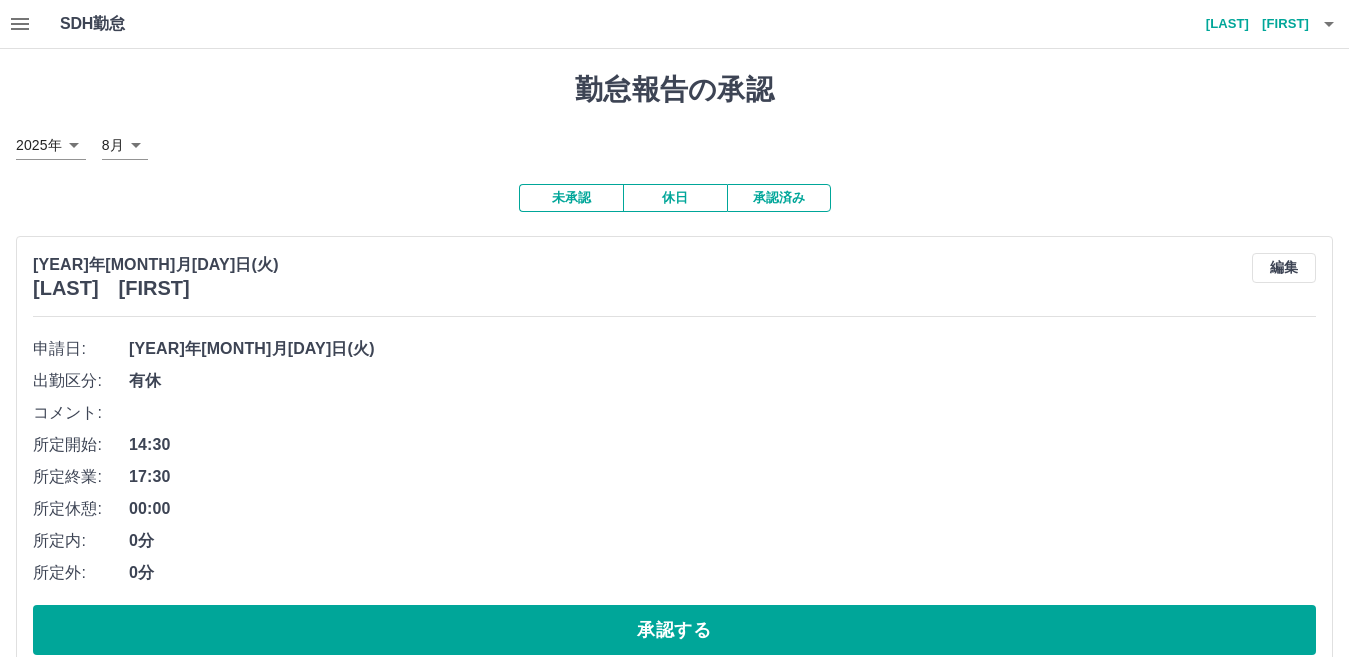 click at bounding box center (1329, 24) 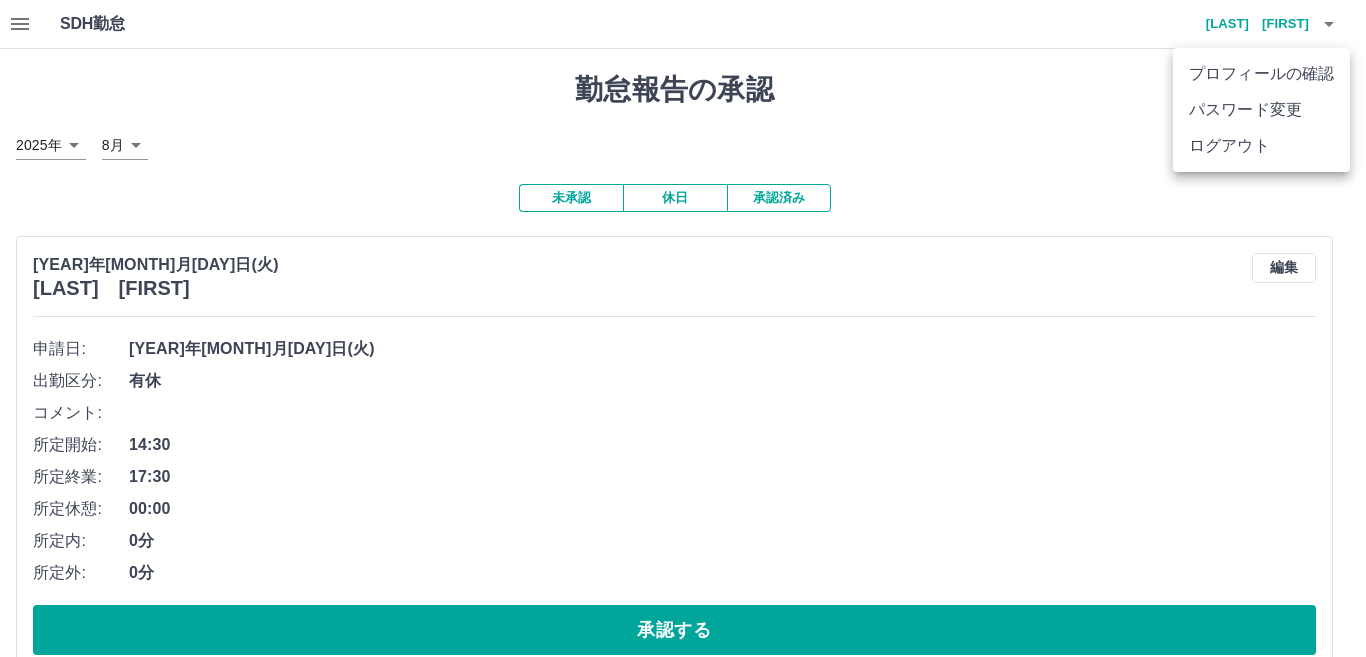 click on "ログアウト" at bounding box center [1261, 146] 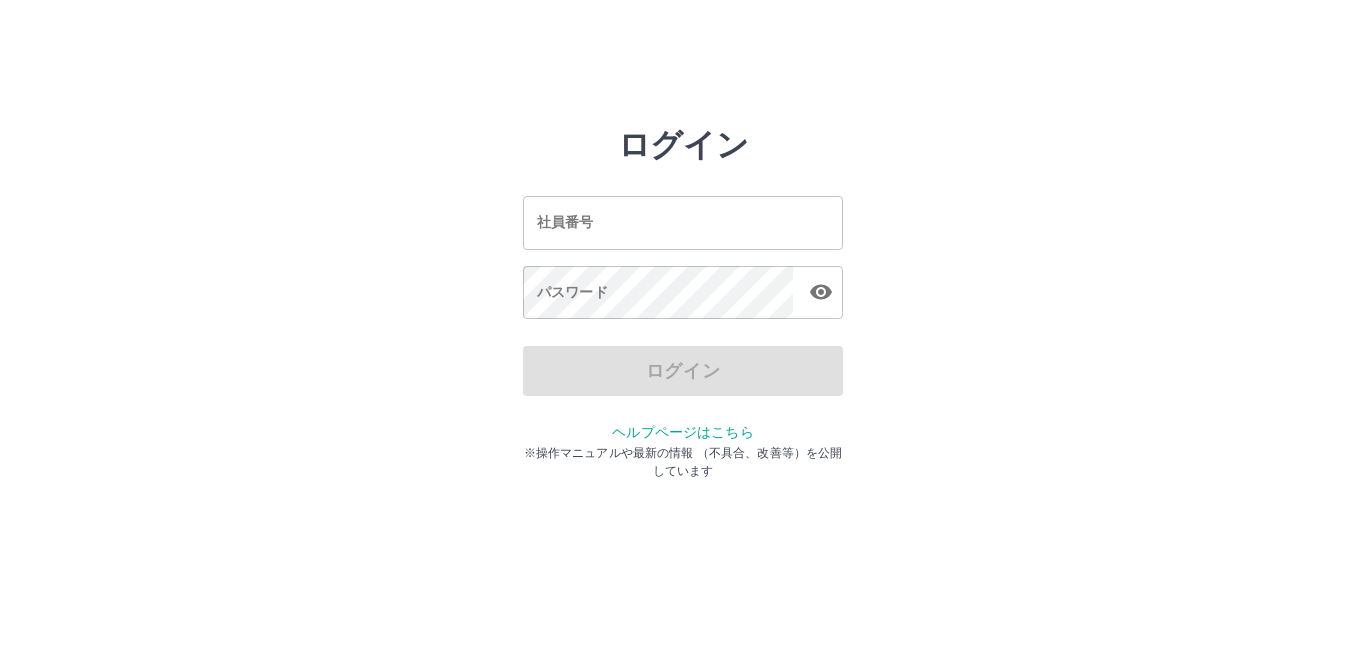scroll, scrollTop: 0, scrollLeft: 0, axis: both 